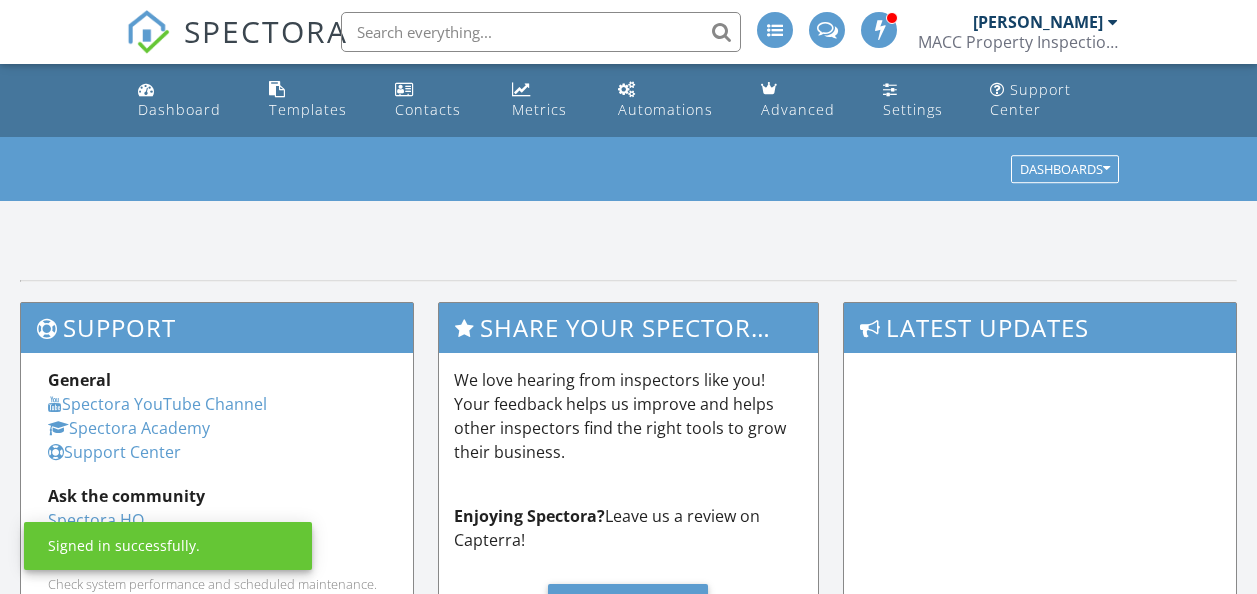 scroll, scrollTop: 0, scrollLeft: 0, axis: both 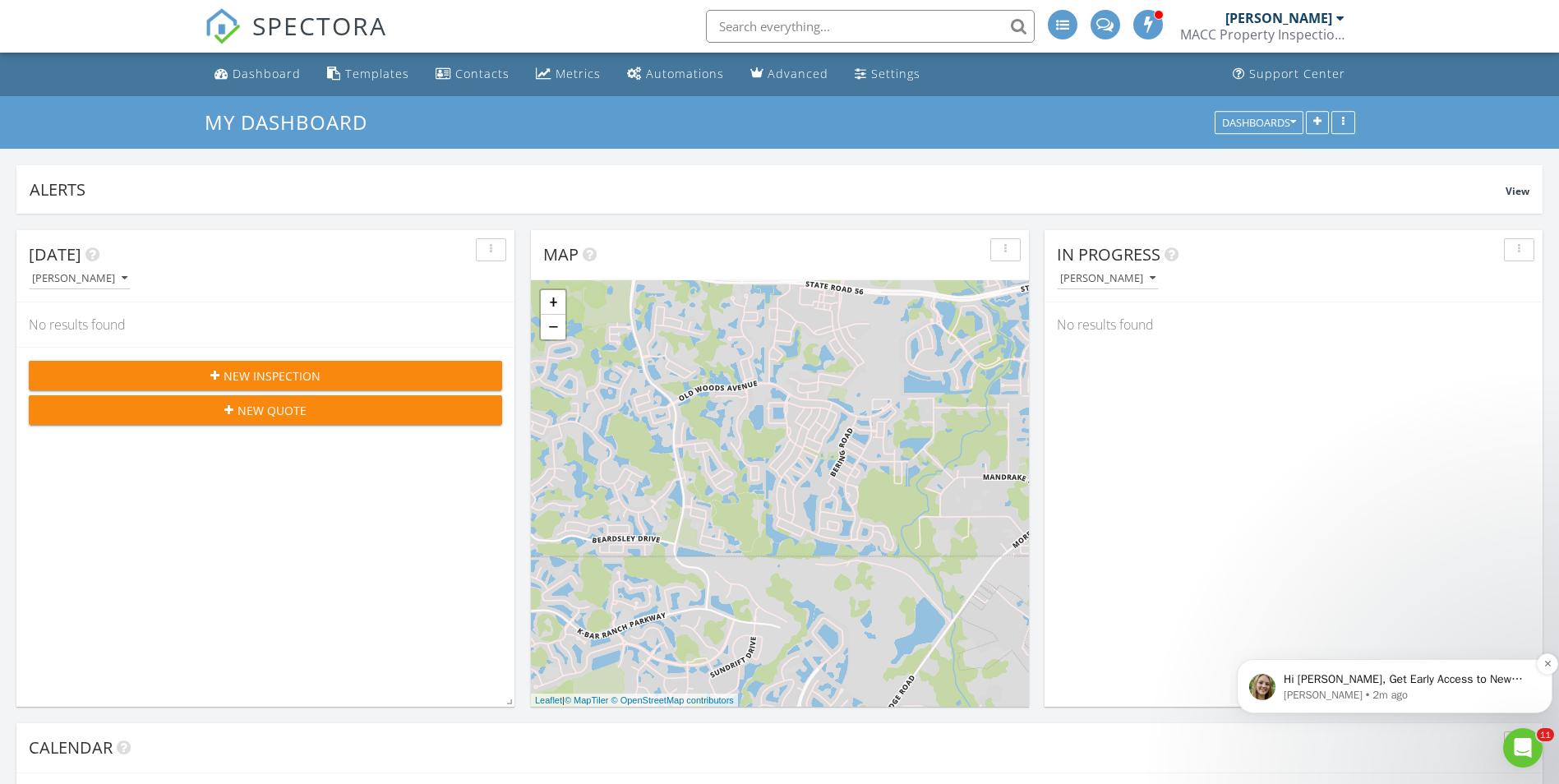 click on "Hi Anthony, Get Early Access to New Report Writing Features &amp; Updates Want to be the first to try Spectora’s latest updates? Join our early access group and be the first to use new features before they’re released. Features and updates coming soon that you will get early access to include: Update: The upgraded Rapid Fire Camera, New: Photo preview before adding images to a report, New: The .5 camera lens" at bounding box center (1408, 680) 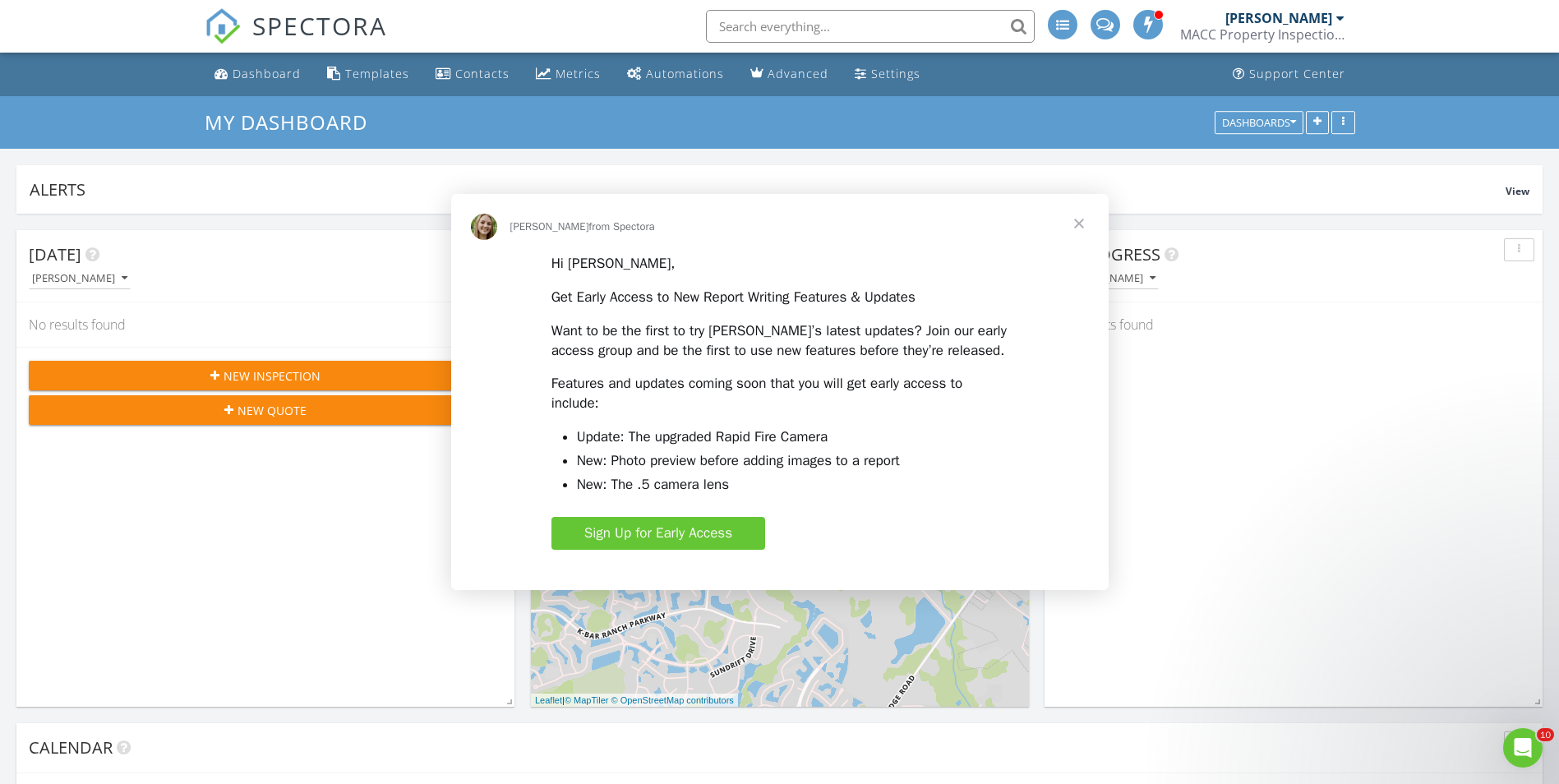 scroll, scrollTop: 0, scrollLeft: 0, axis: both 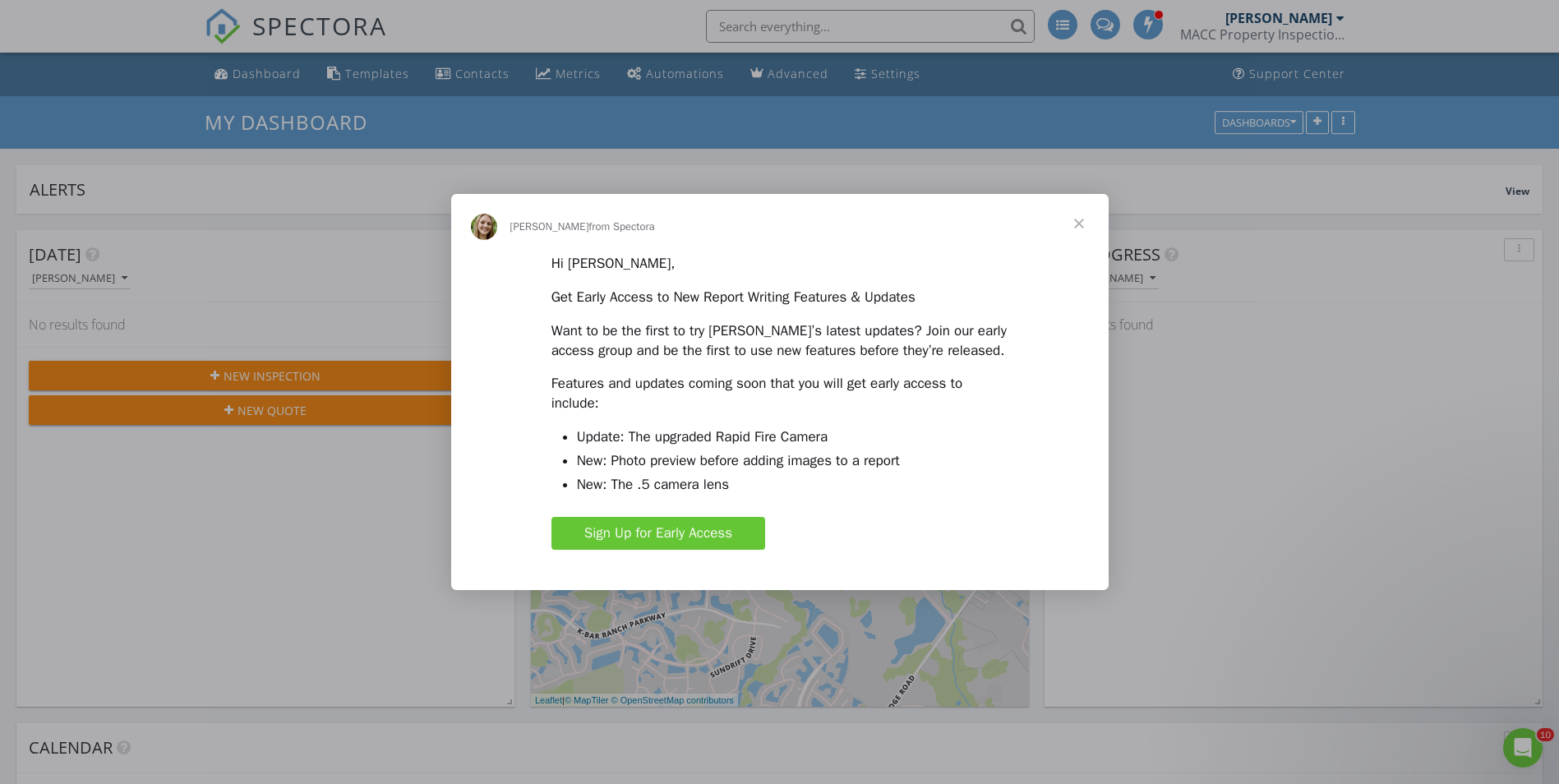 click at bounding box center [1079, 224] 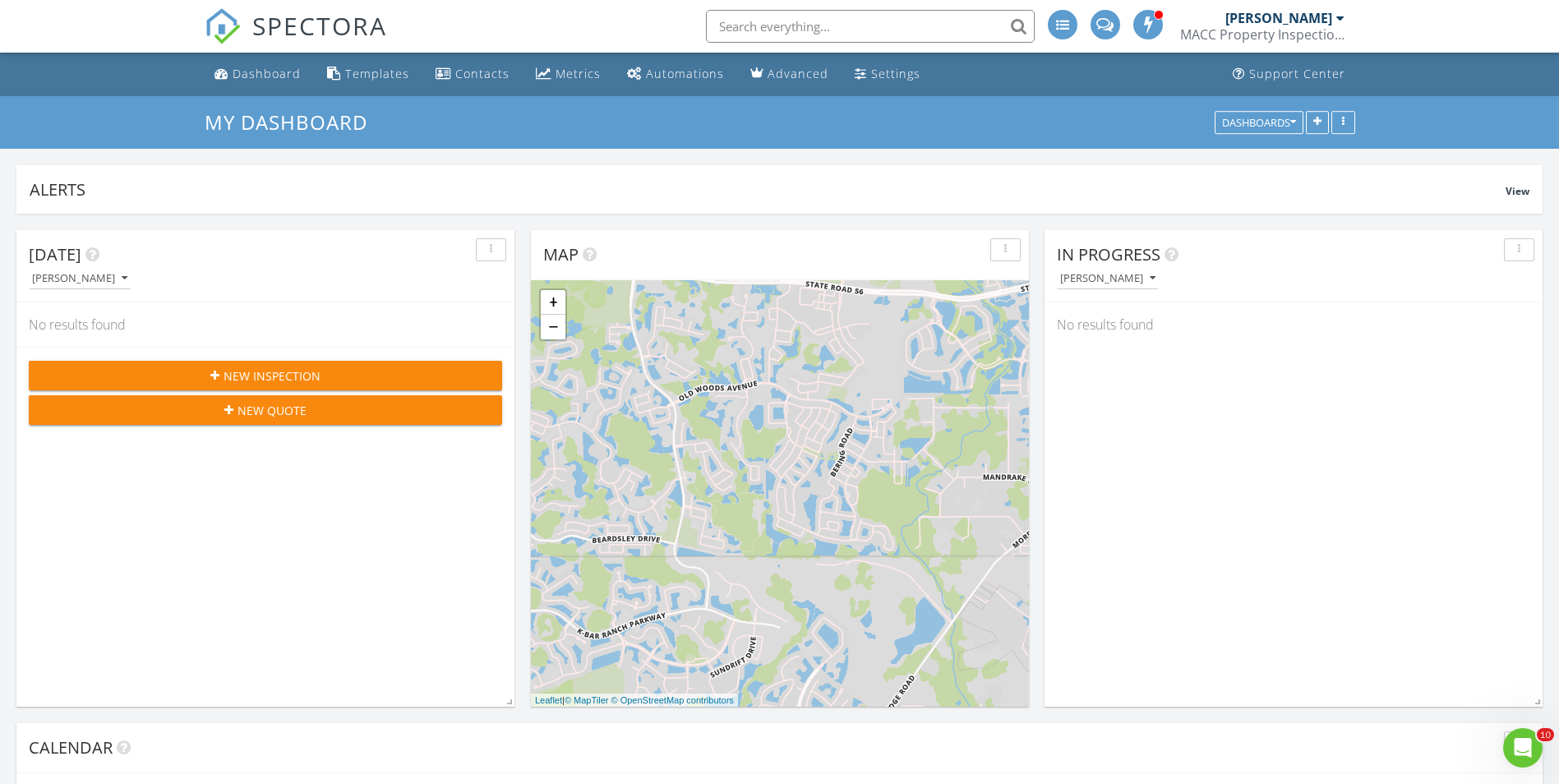 click on "New Inspection" at bounding box center [272, 376] 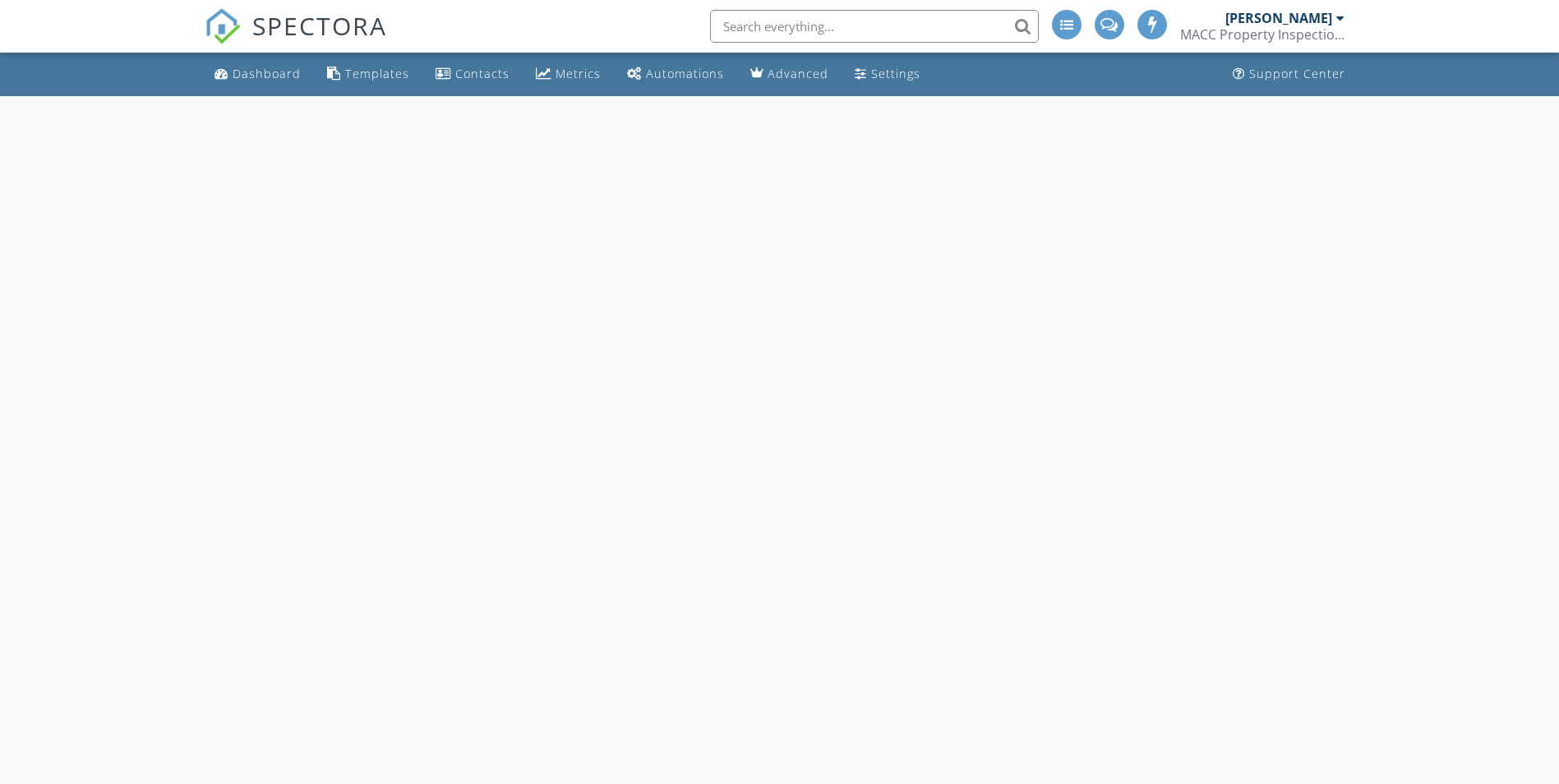 scroll, scrollTop: 0, scrollLeft: 0, axis: both 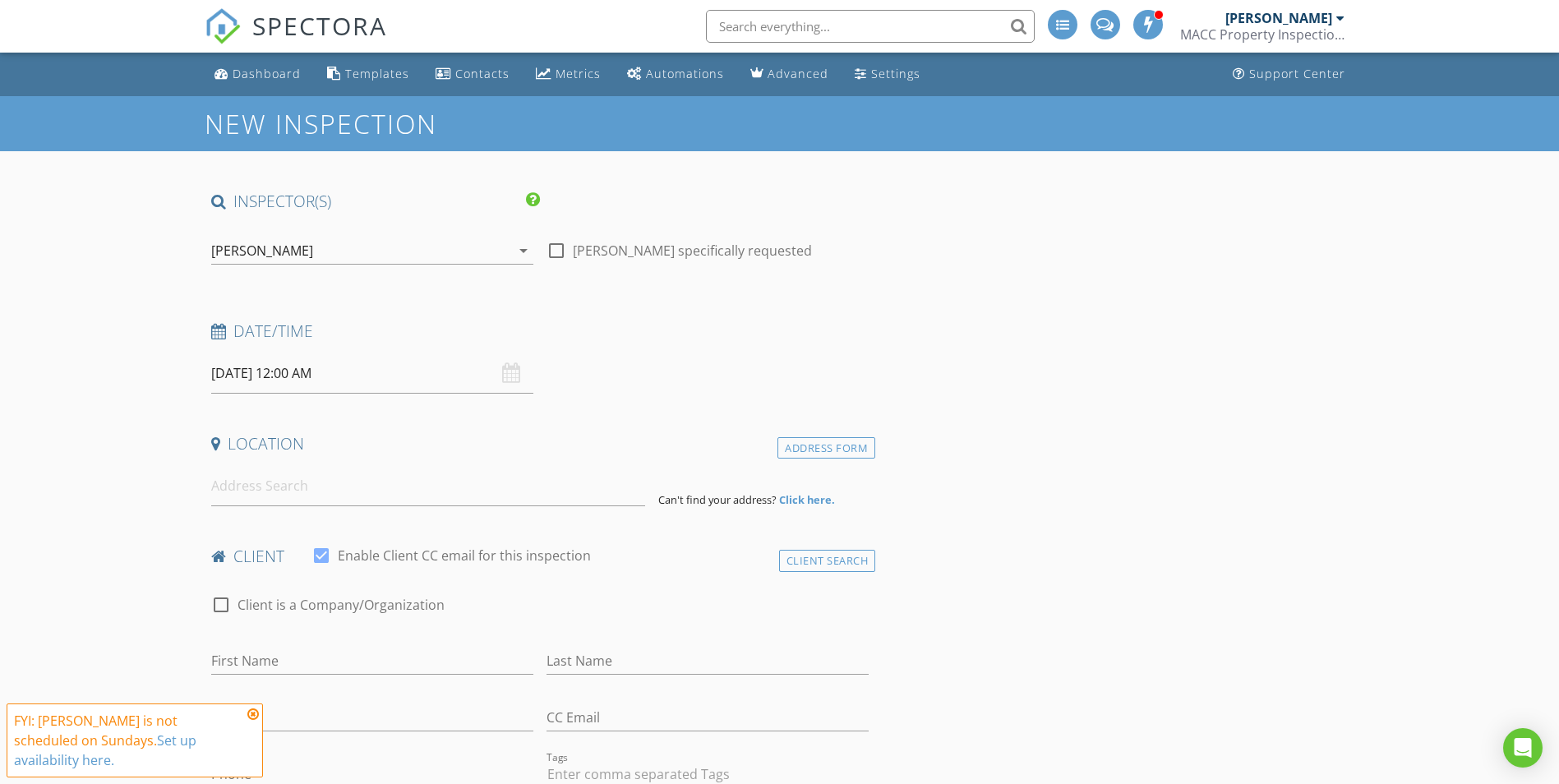 click on "[PERSON_NAME]" at bounding box center (361, 251) 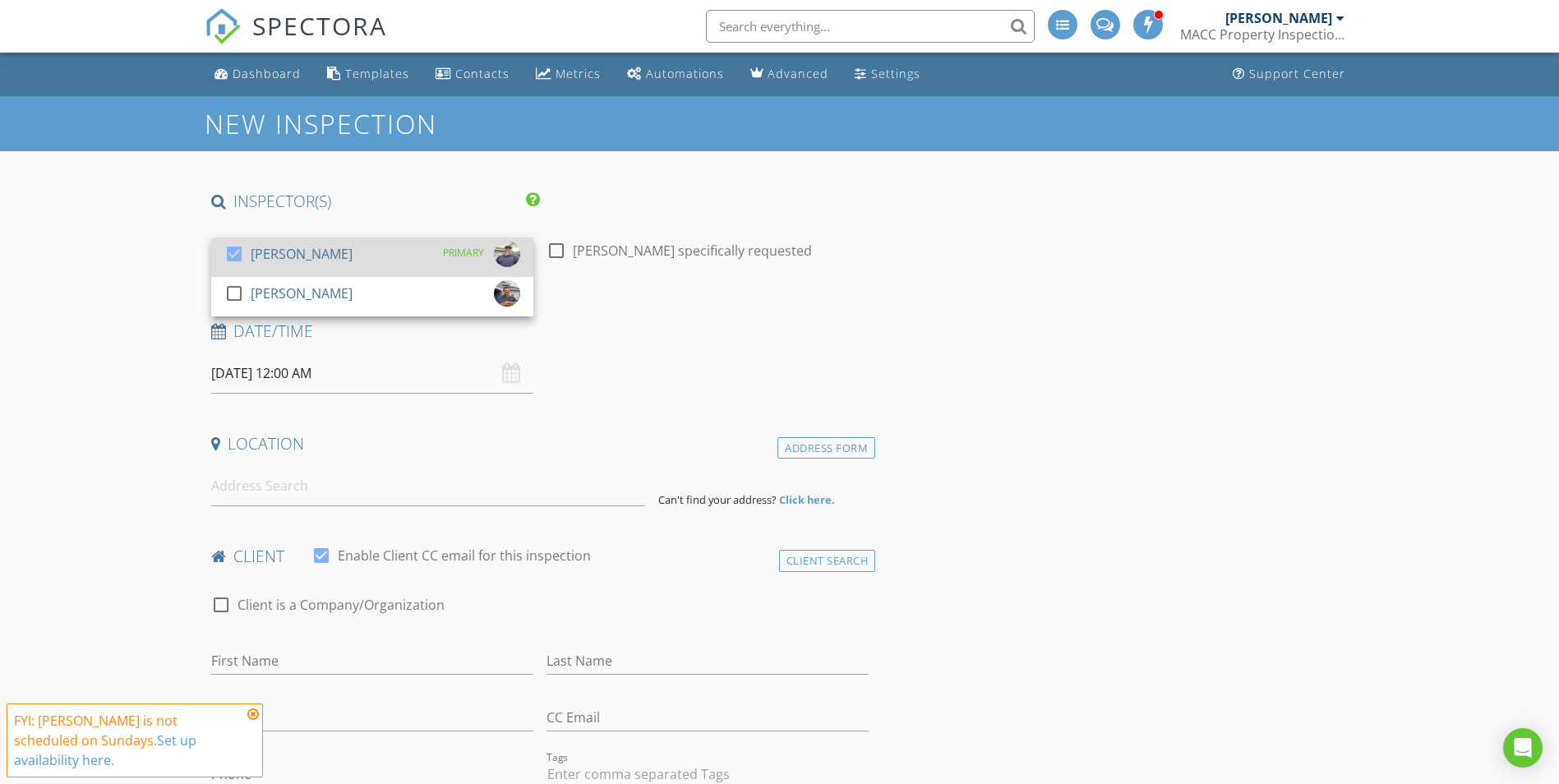 click at bounding box center [234, 293] 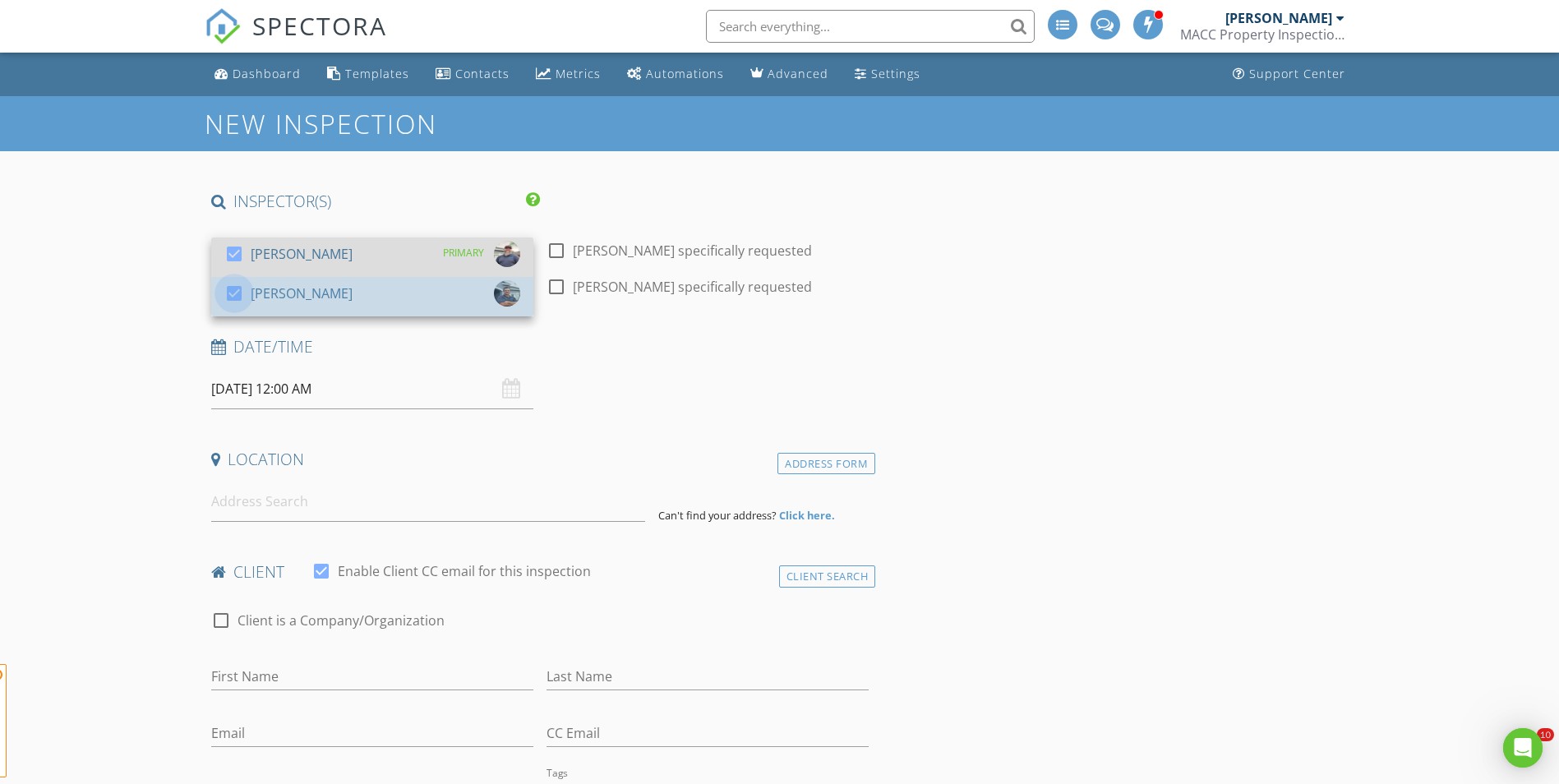 scroll, scrollTop: 0, scrollLeft: 0, axis: both 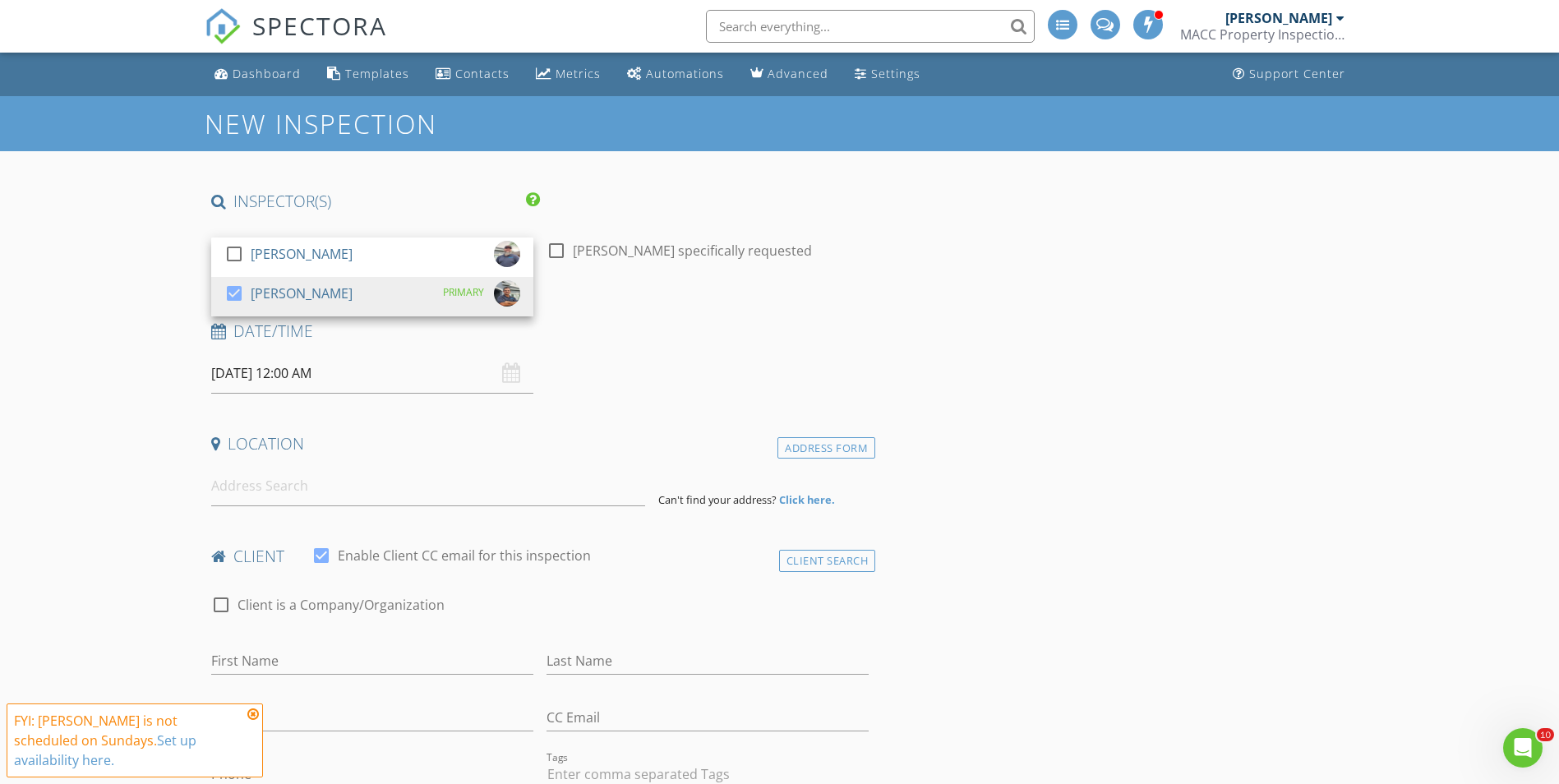 click on "New Inspection
INSPECTOR(S)
check_box_outline_blank   Mark Corripio     check_box   Anthony Cuervo   PRIMARY   Anthony Cuervo arrow_drop_down   check_box_outline_blank Anthony Cuervo specifically requested
Date/Time
07/13/2025 12:00 AM
Location
Address Form       Can't find your address?   Click here.
client
check_box Enable Client CC email for this inspection   Client Search     check_box_outline_blank Client is a Company/Organization     First Name   Last Name   Email   CC Email   Phone         Tags         Notes   Private Notes
ADD ADDITIONAL client
SERVICES
check_box_outline_blank   11 Month Warranty Inspection   check_box_outline_blank   Residential Inspection   check_box_outline_blank   Pre-Drywall Inspection   check_box_outline_blank   New Construction Inspection" at bounding box center [779, 1432] 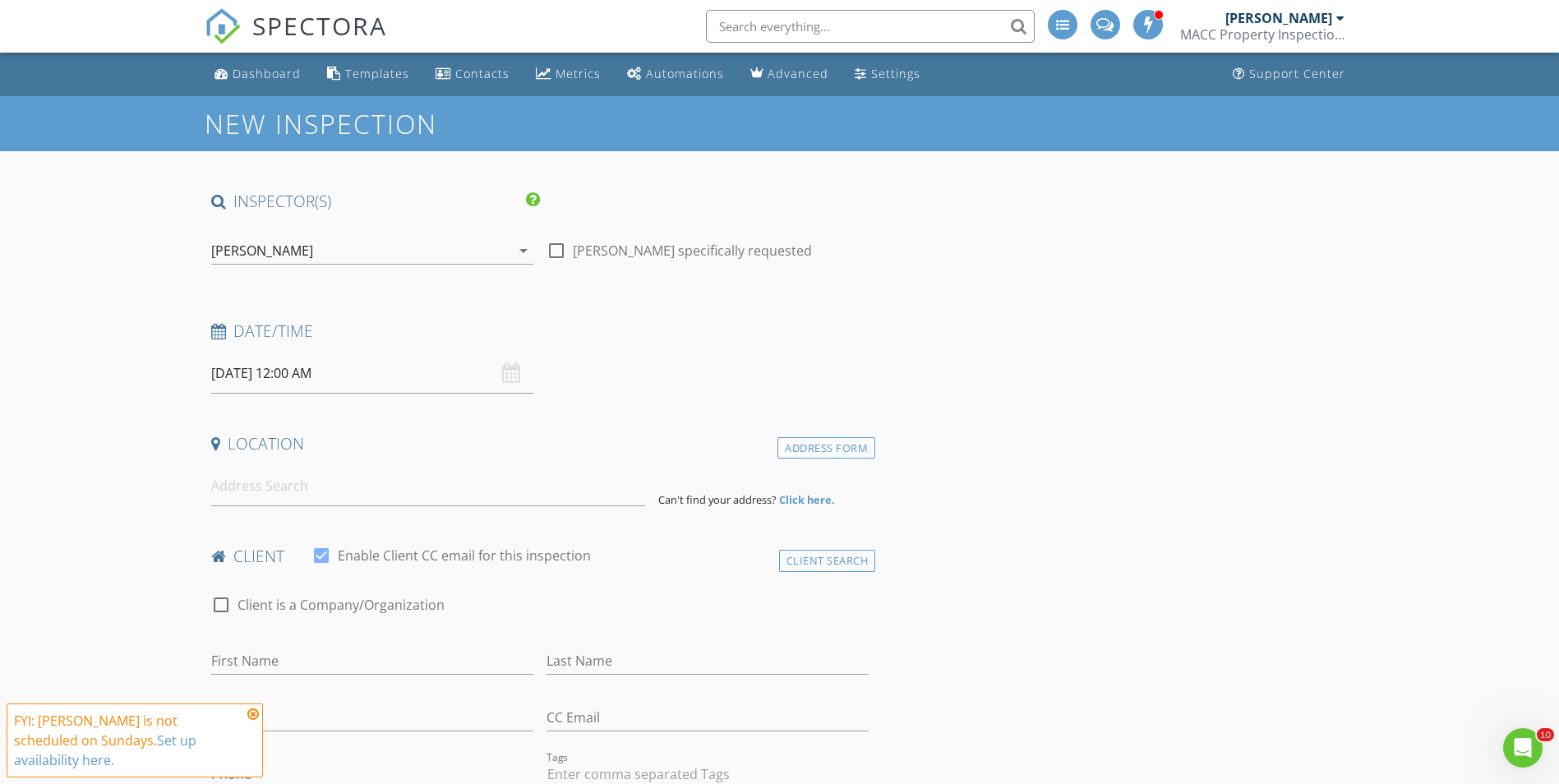 click on "07/13/2025 12:00 AM" at bounding box center [372, 373] 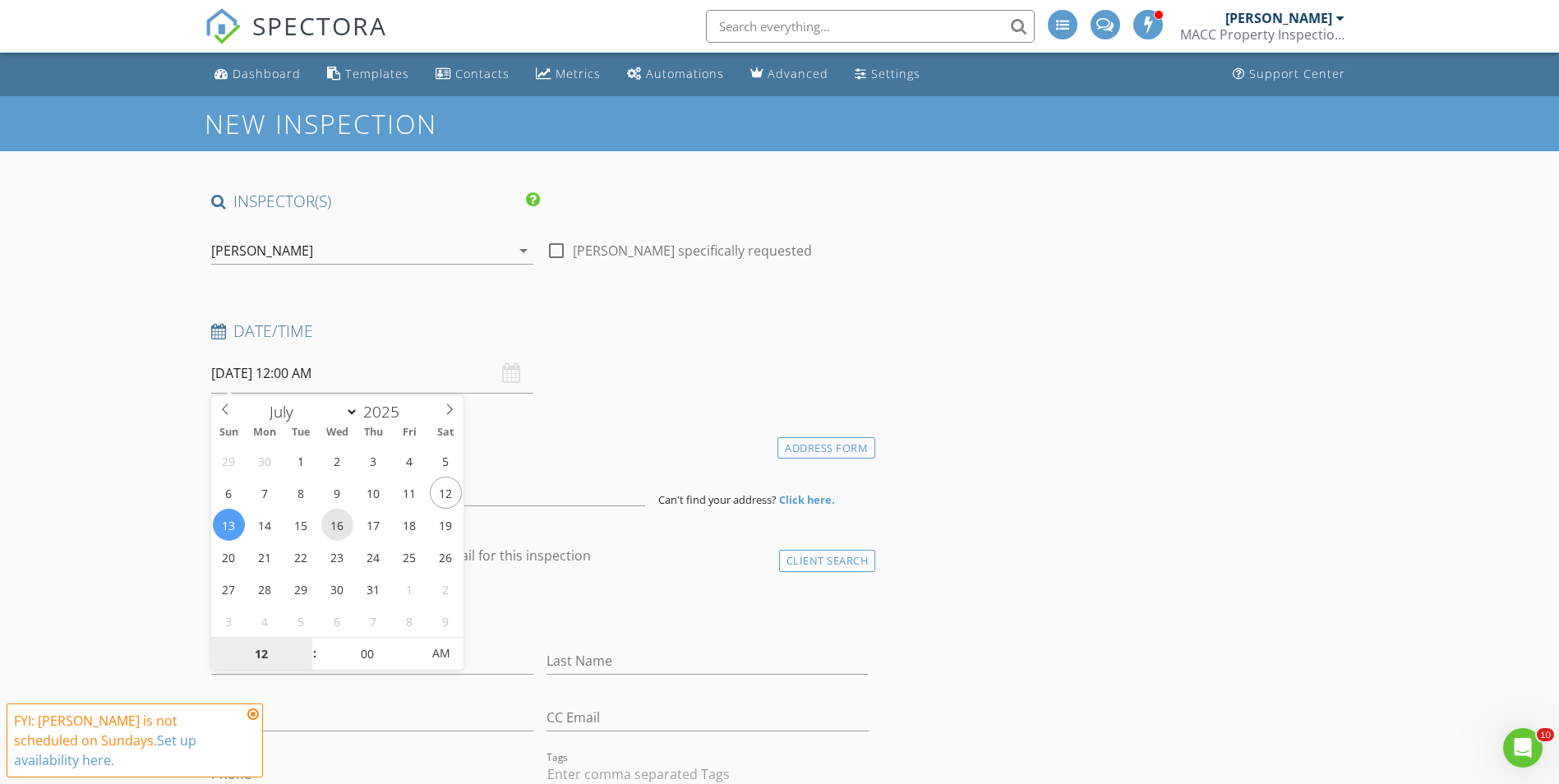 type on "07/16/2025 12:00 AM" 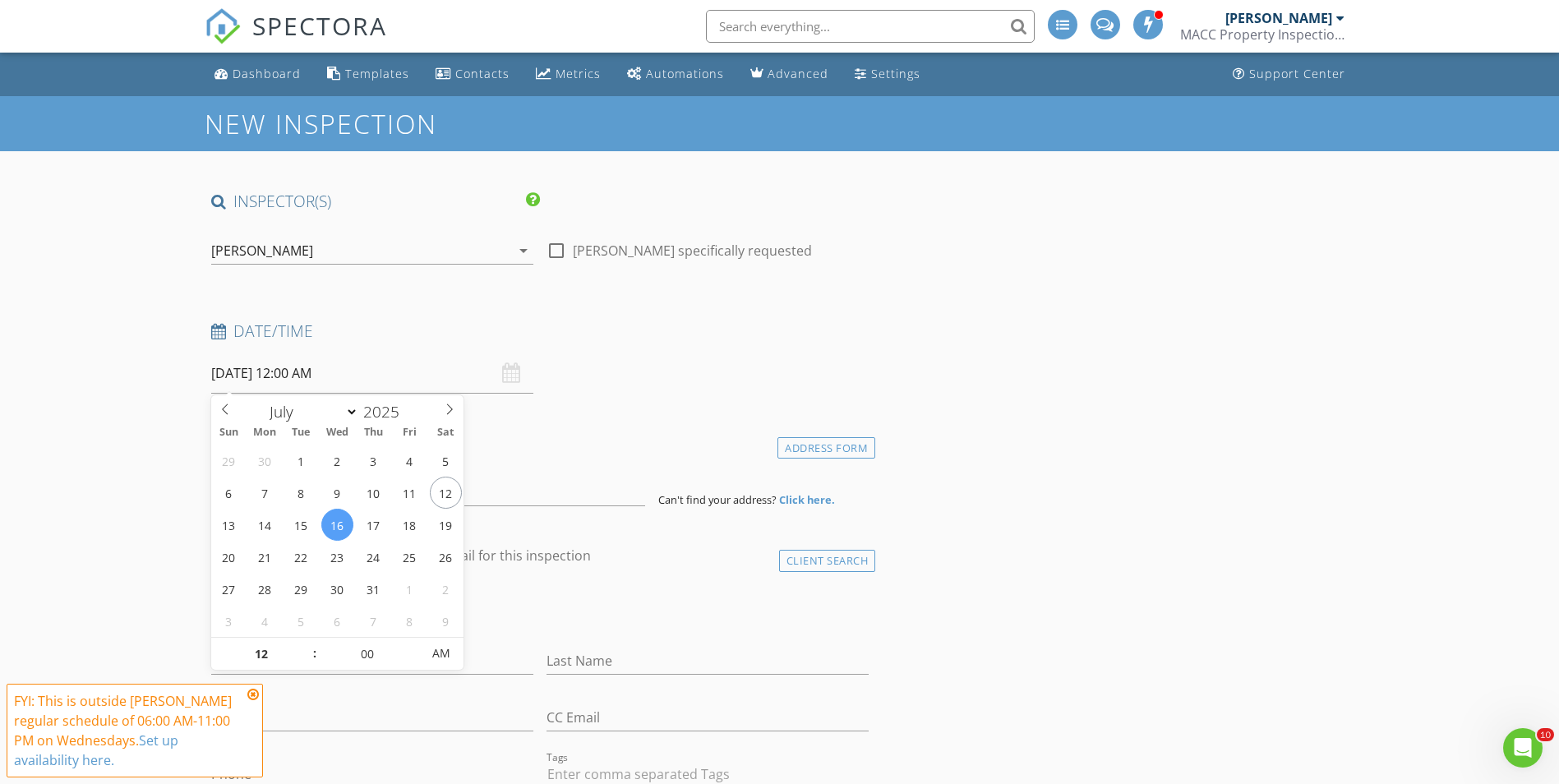 click on "New Inspection
INSPECTOR(S)
check_box_outline_blank   Mark Corripio     check_box   Anthony Cuervo   PRIMARY   Anthony Cuervo arrow_drop_down   check_box_outline_blank Anthony Cuervo specifically requested
Date/Time
07/16/2025 12:00 AM
Location
Address Form       Can't find your address?   Click here.
client
check_box Enable Client CC email for this inspection   Client Search     check_box_outline_blank Client is a Company/Organization     First Name   Last Name   Email   CC Email   Phone         Tags         Notes   Private Notes
ADD ADDITIONAL client
SERVICES
check_box_outline_blank   11 Month Warranty Inspection   check_box_outline_blank   Residential Inspection   check_box_outline_blank   Pre-Drywall Inspection   check_box_outline_blank   New Construction Inspection" at bounding box center [779, 1432] 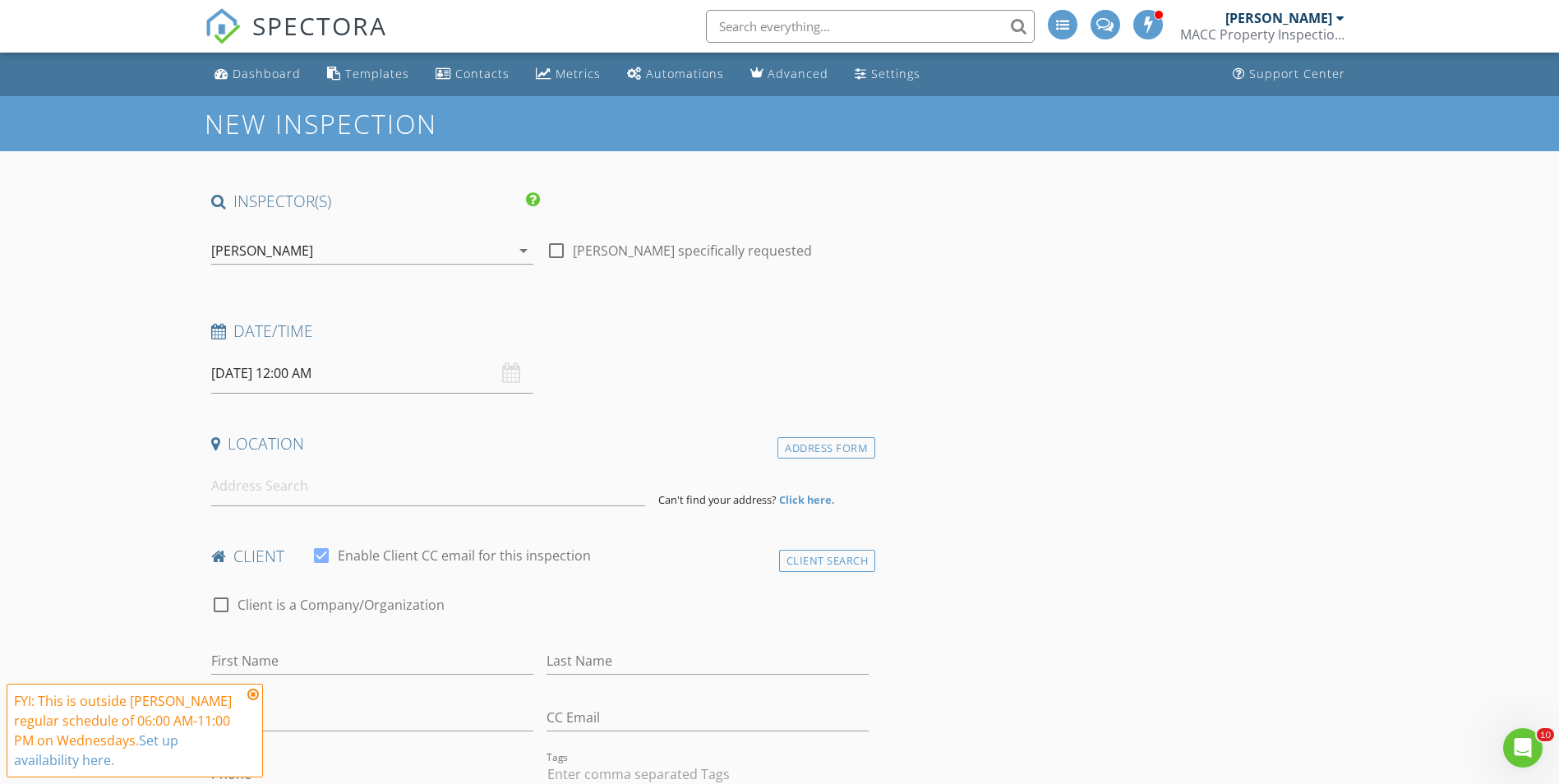 click on "07/16/2025 12:00 AM" at bounding box center [372, 373] 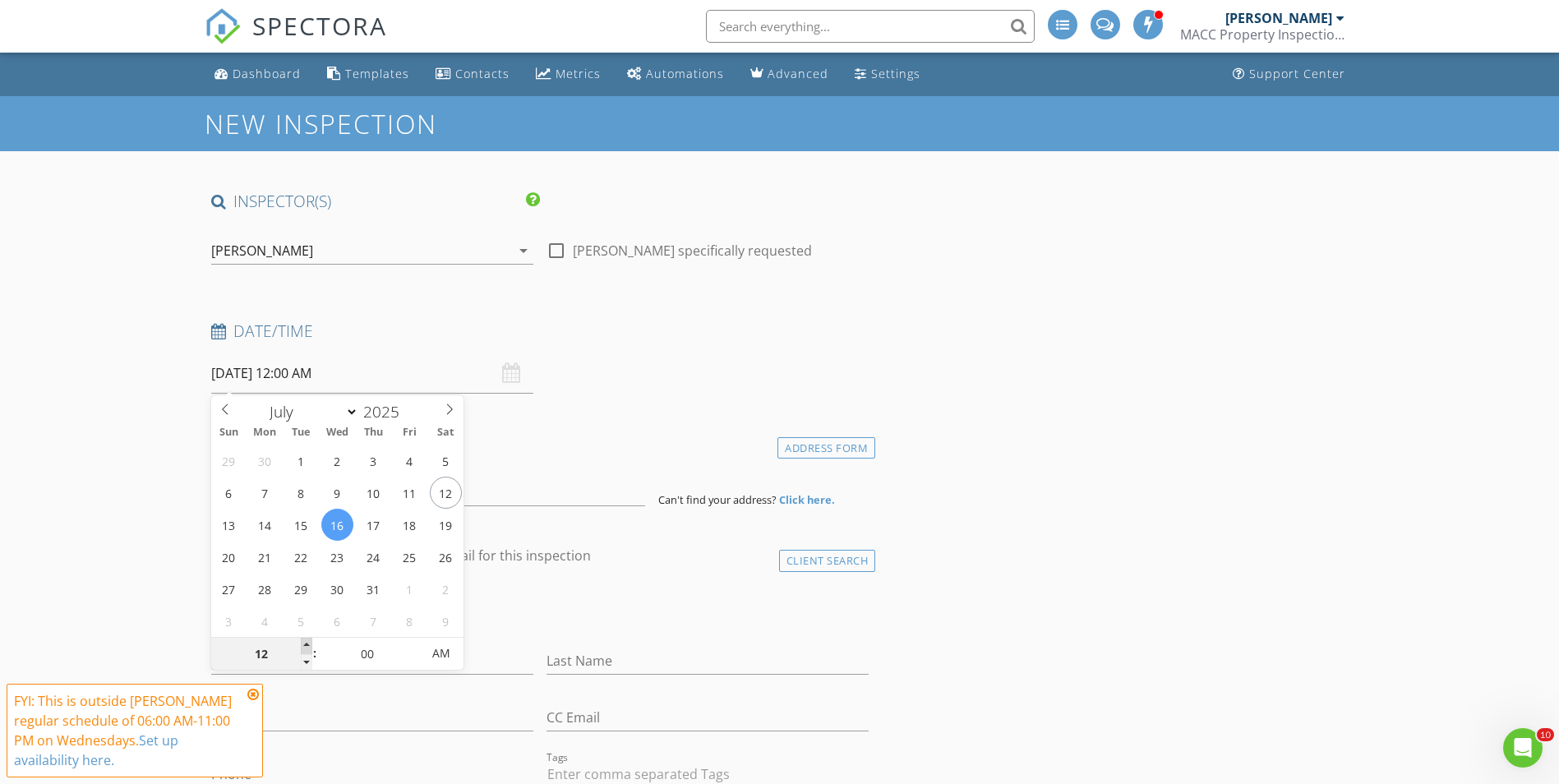 type on "01" 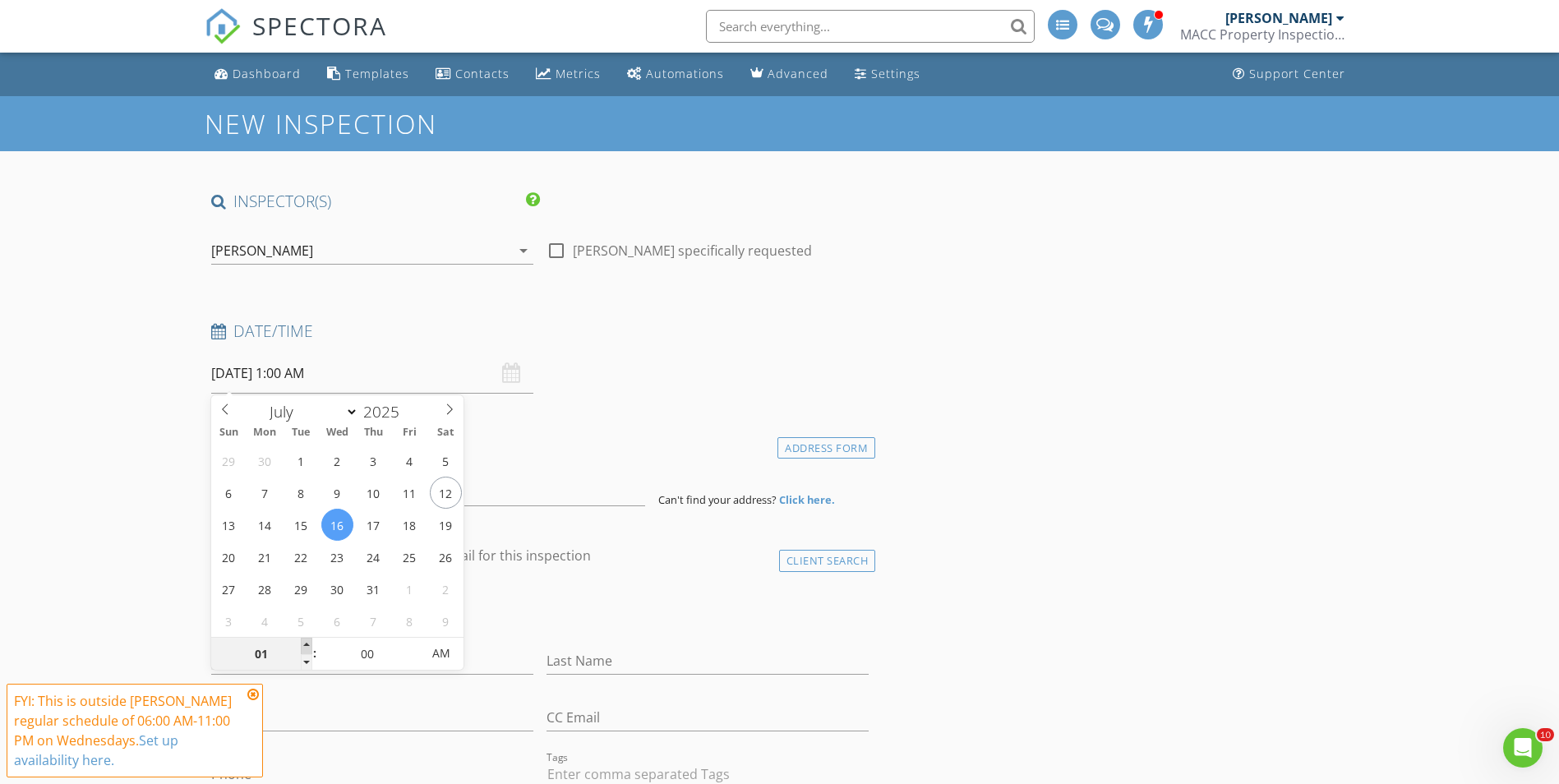 click at bounding box center [307, 646] 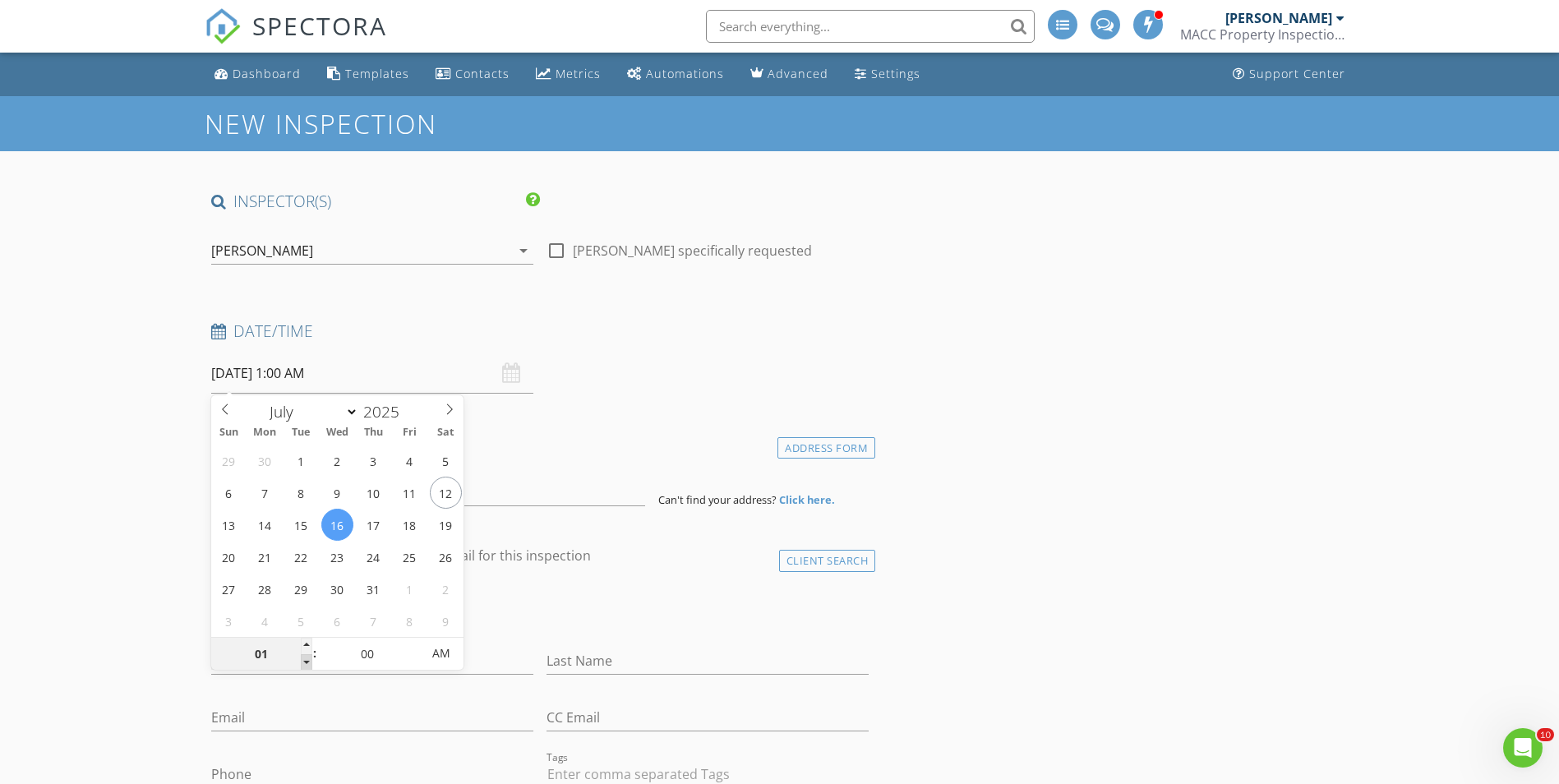 type on "12" 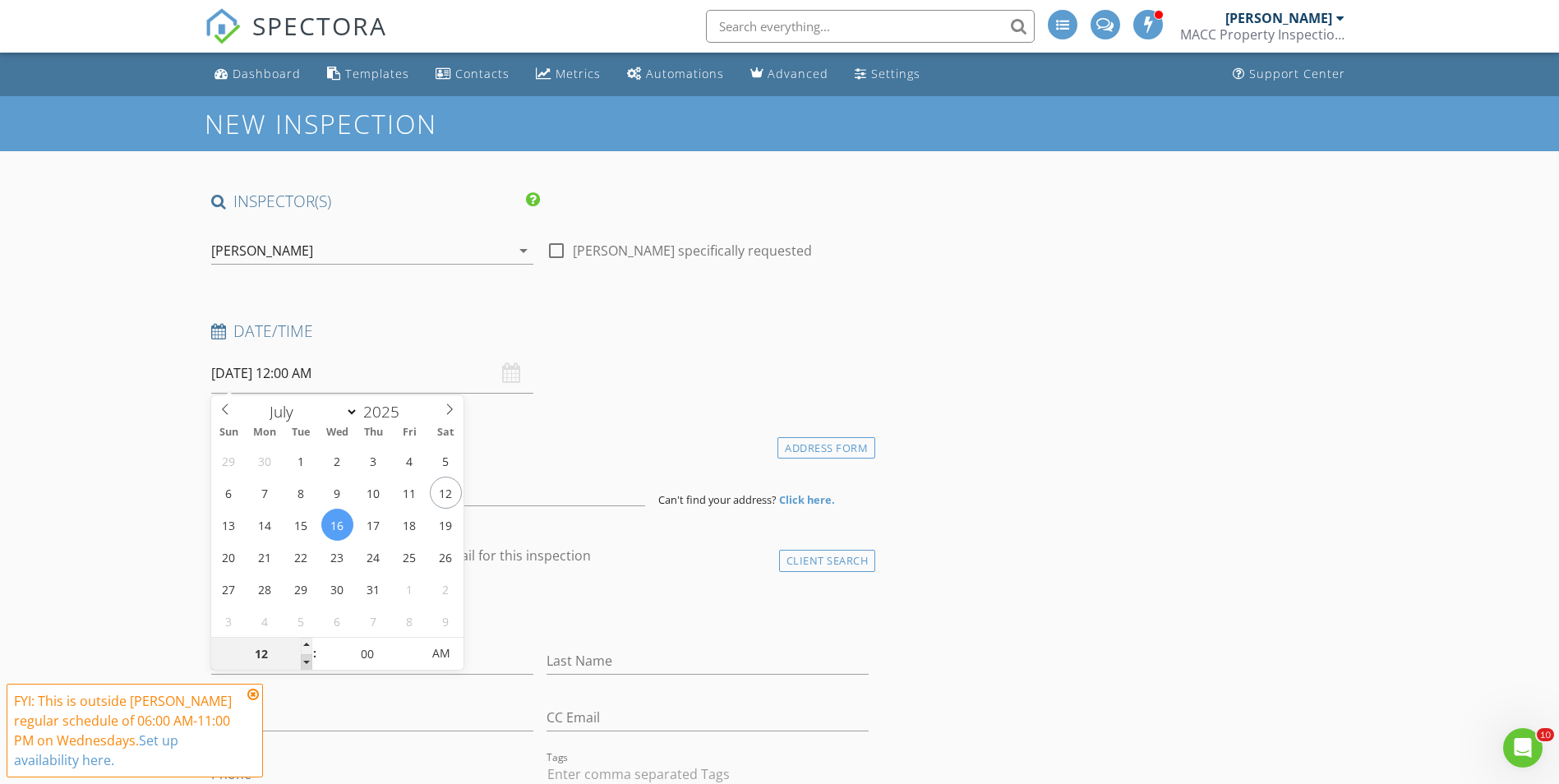 click at bounding box center (307, 662) 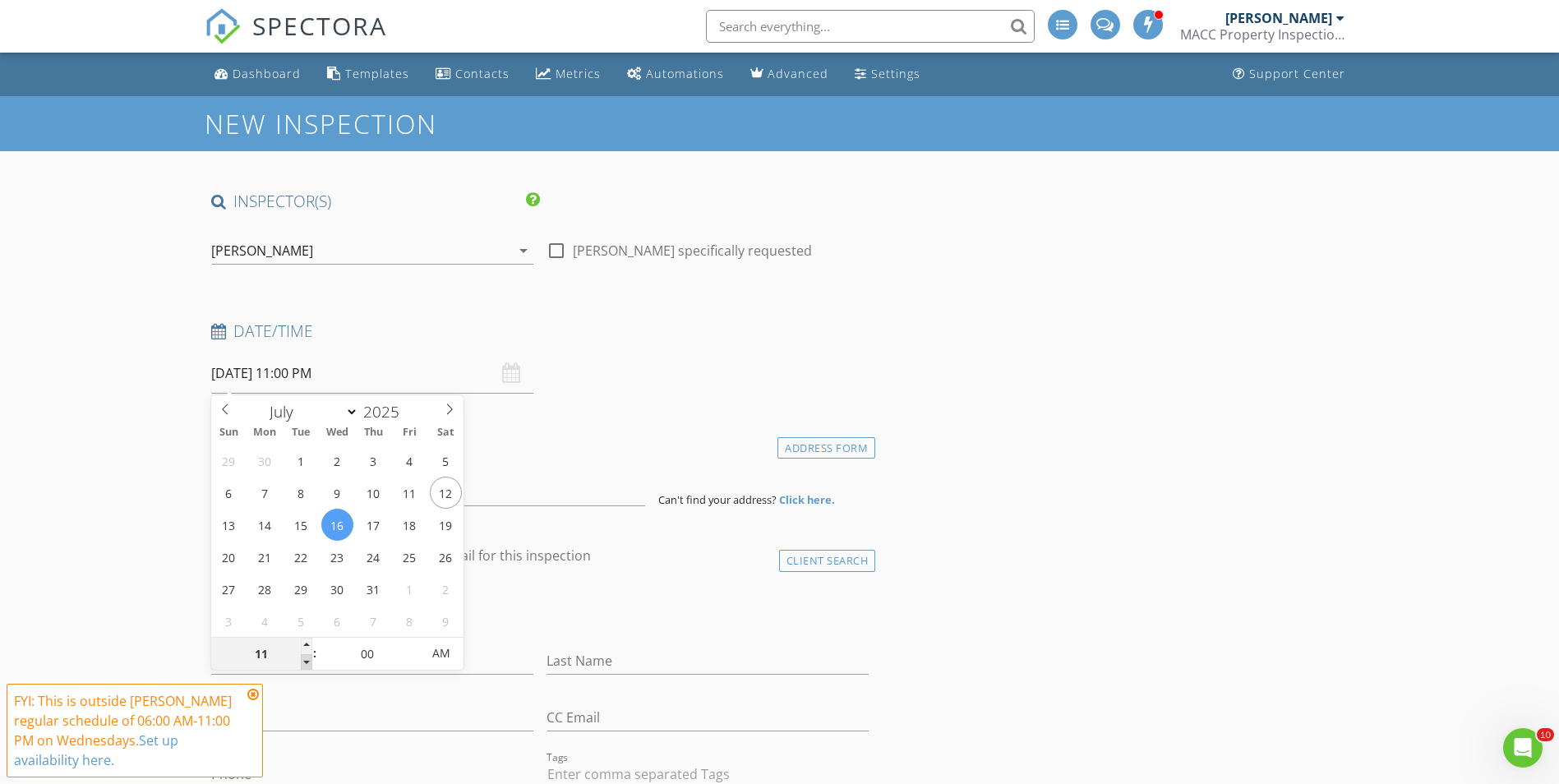 click at bounding box center [307, 662] 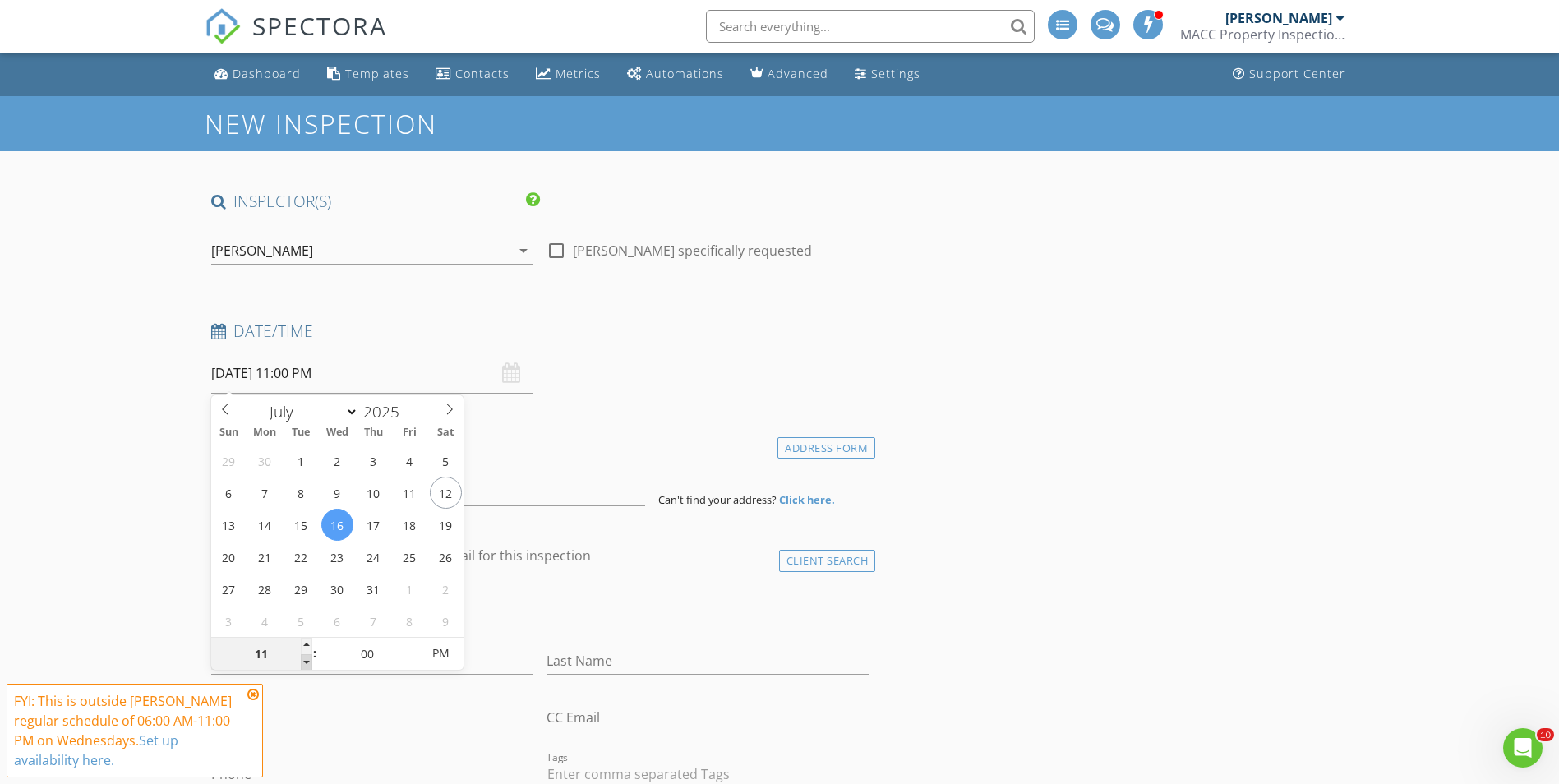 type on "10" 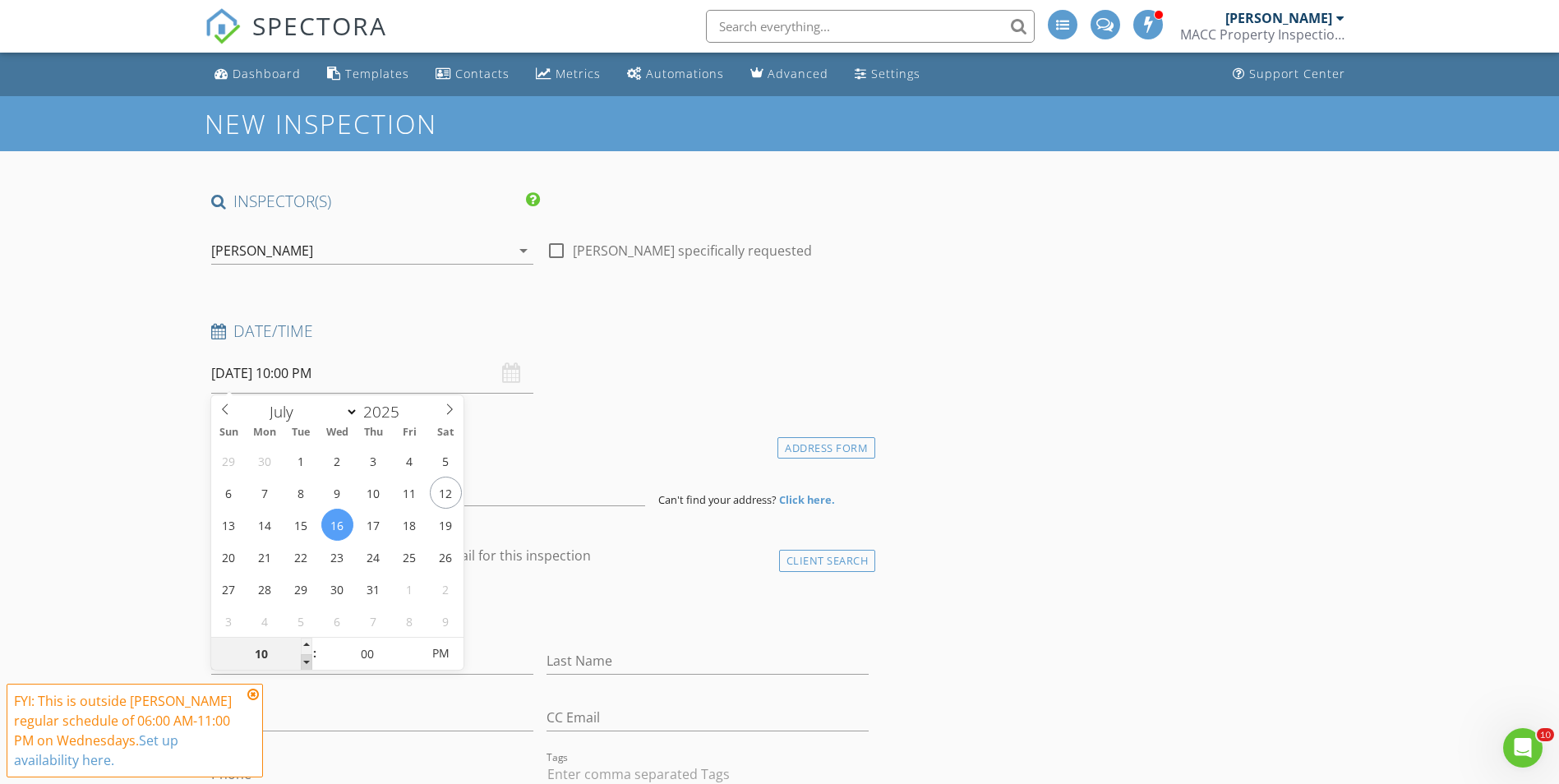 click at bounding box center (307, 662) 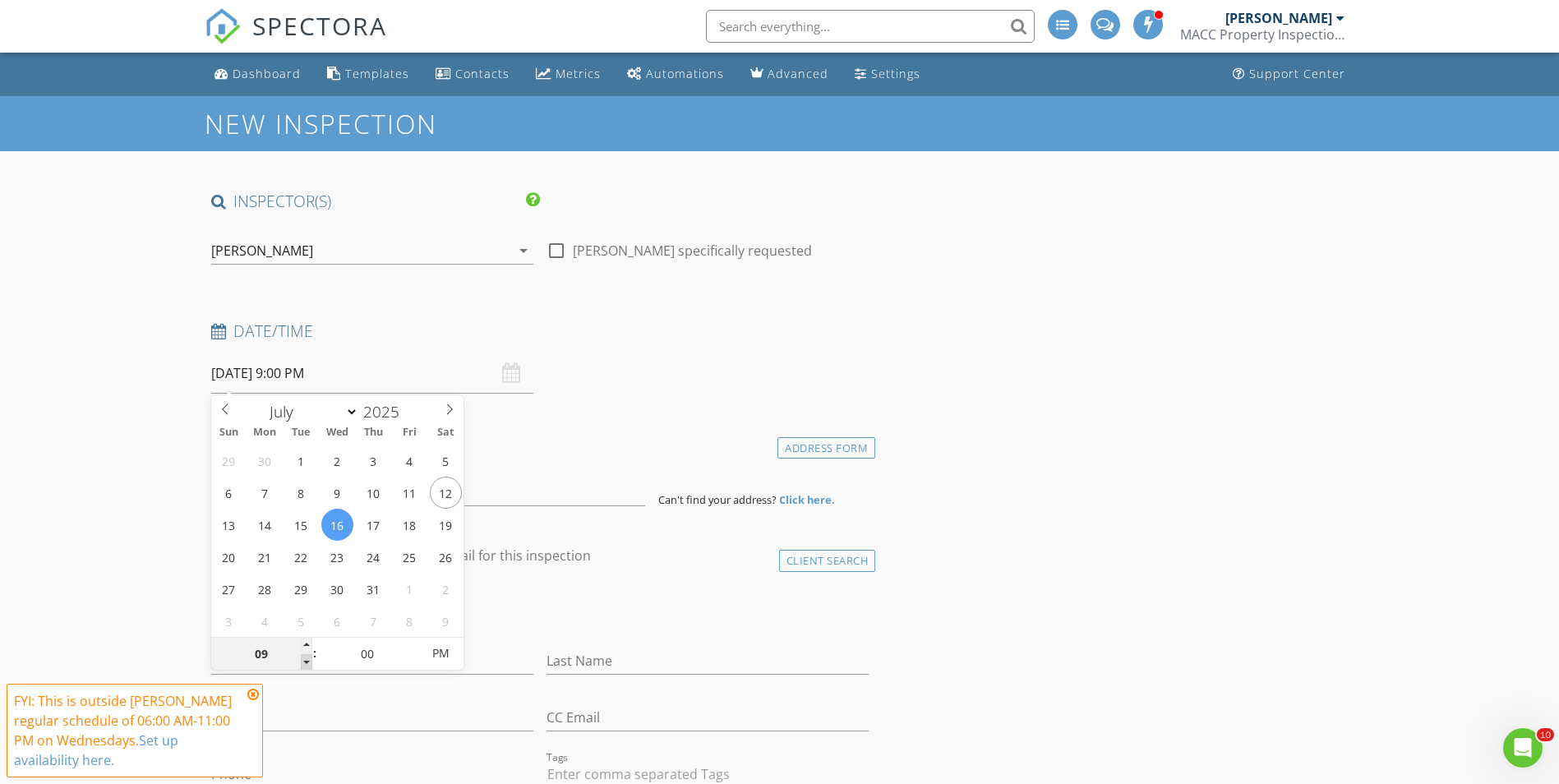 click at bounding box center (307, 662) 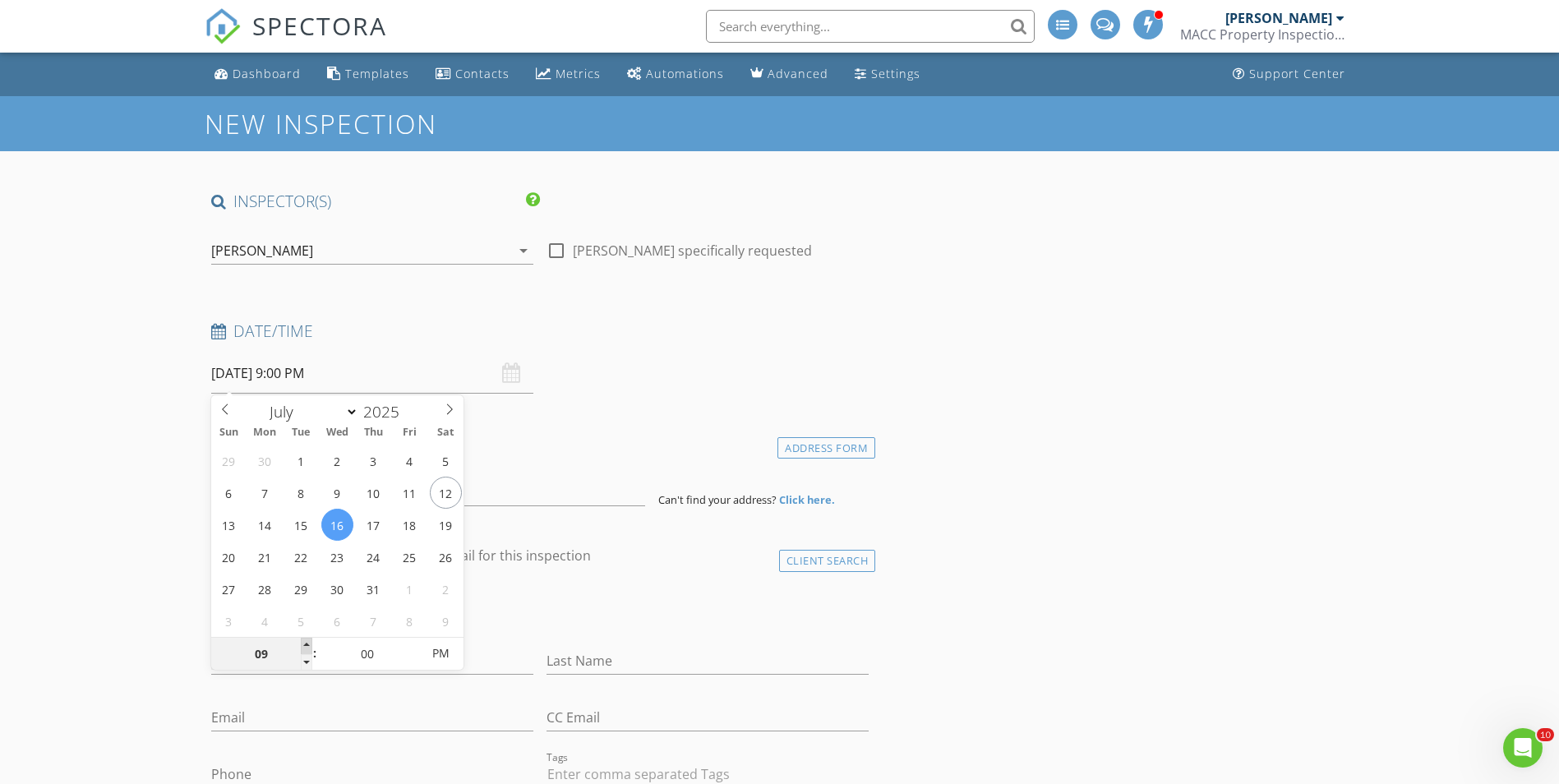 type on "10" 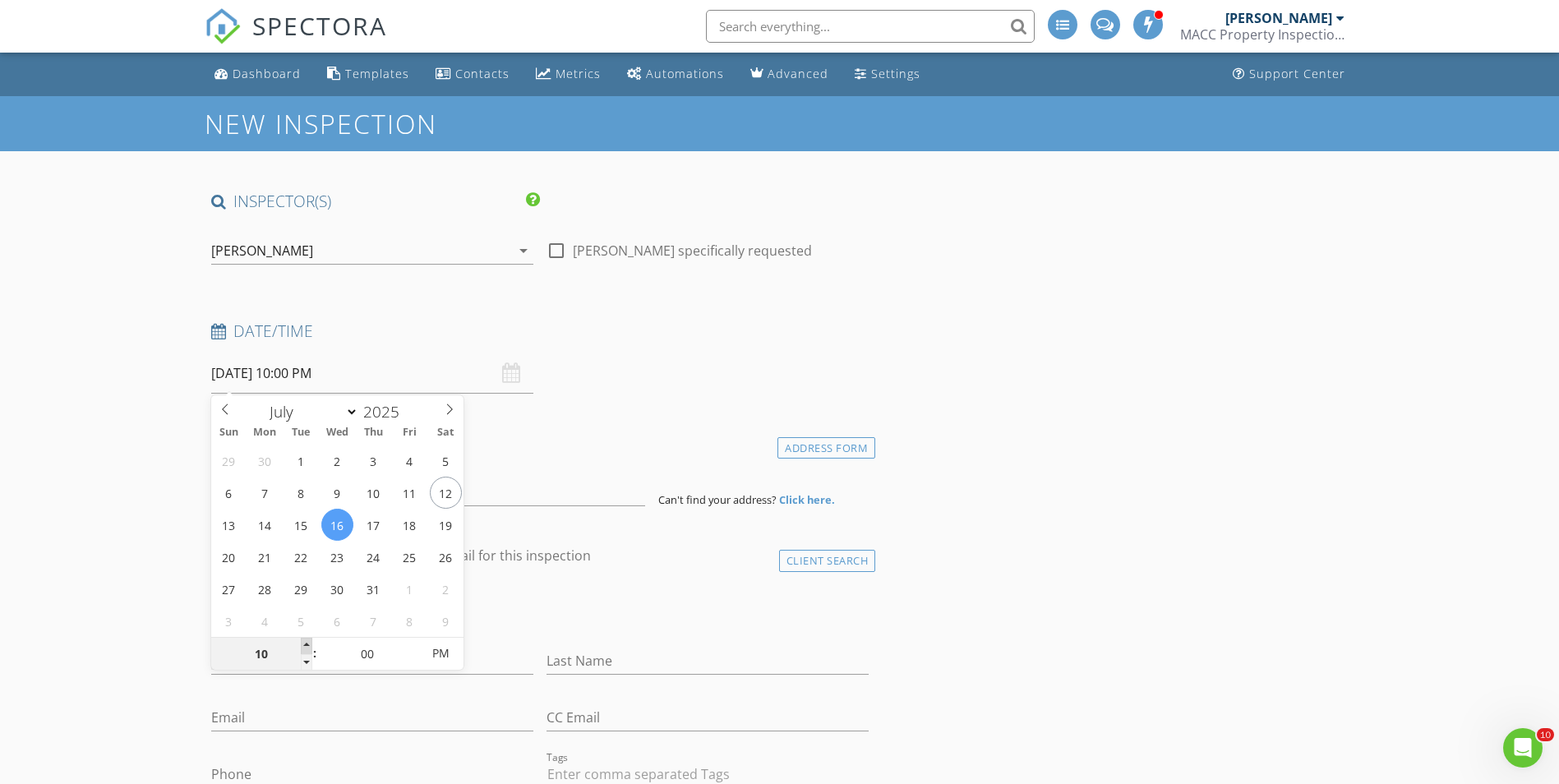 drag, startPoint x: 307, startPoint y: 661, endPoint x: 305, endPoint y: 640, distance: 21.095023 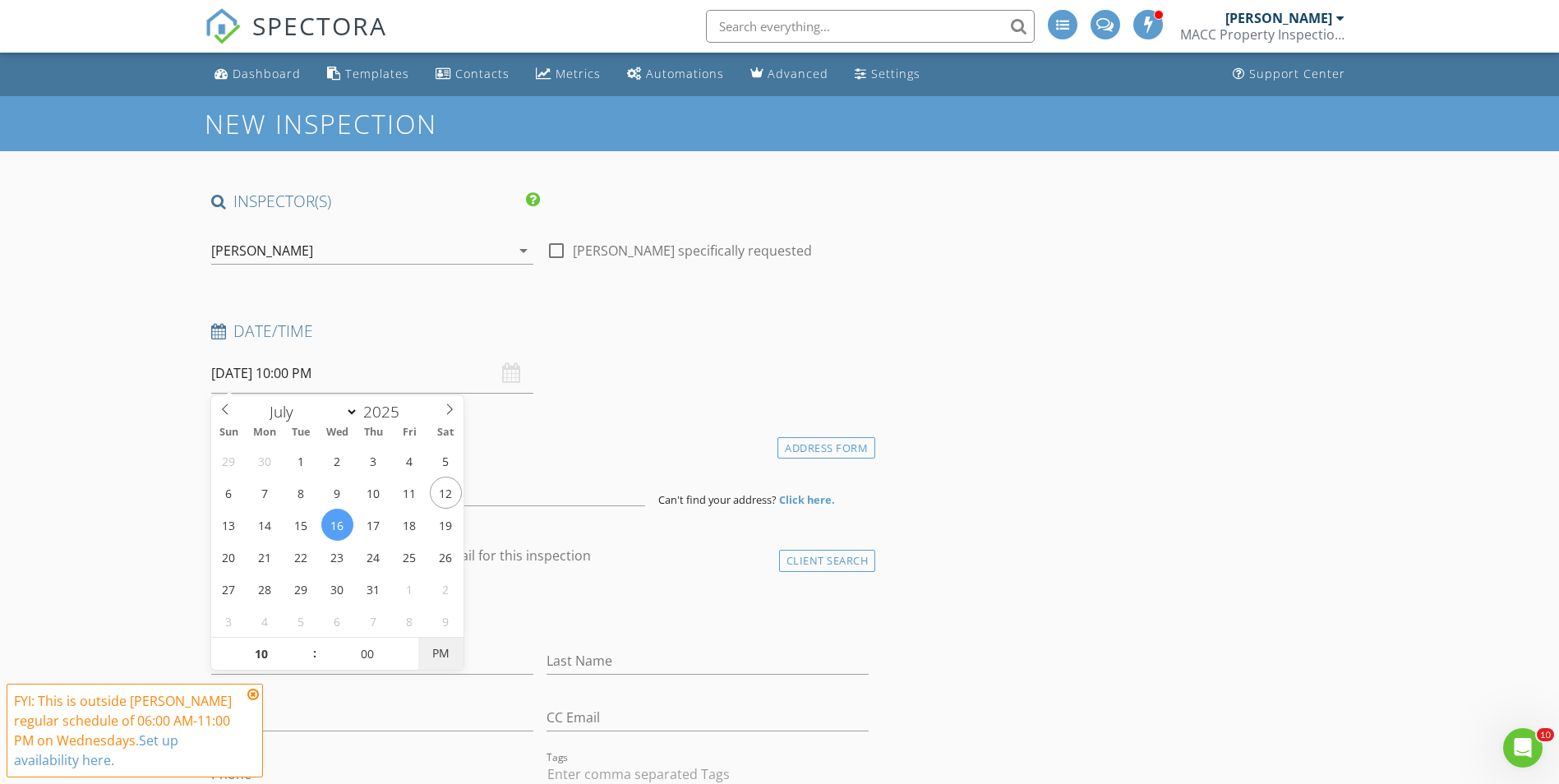 type on "[DATE] 10:00 AM" 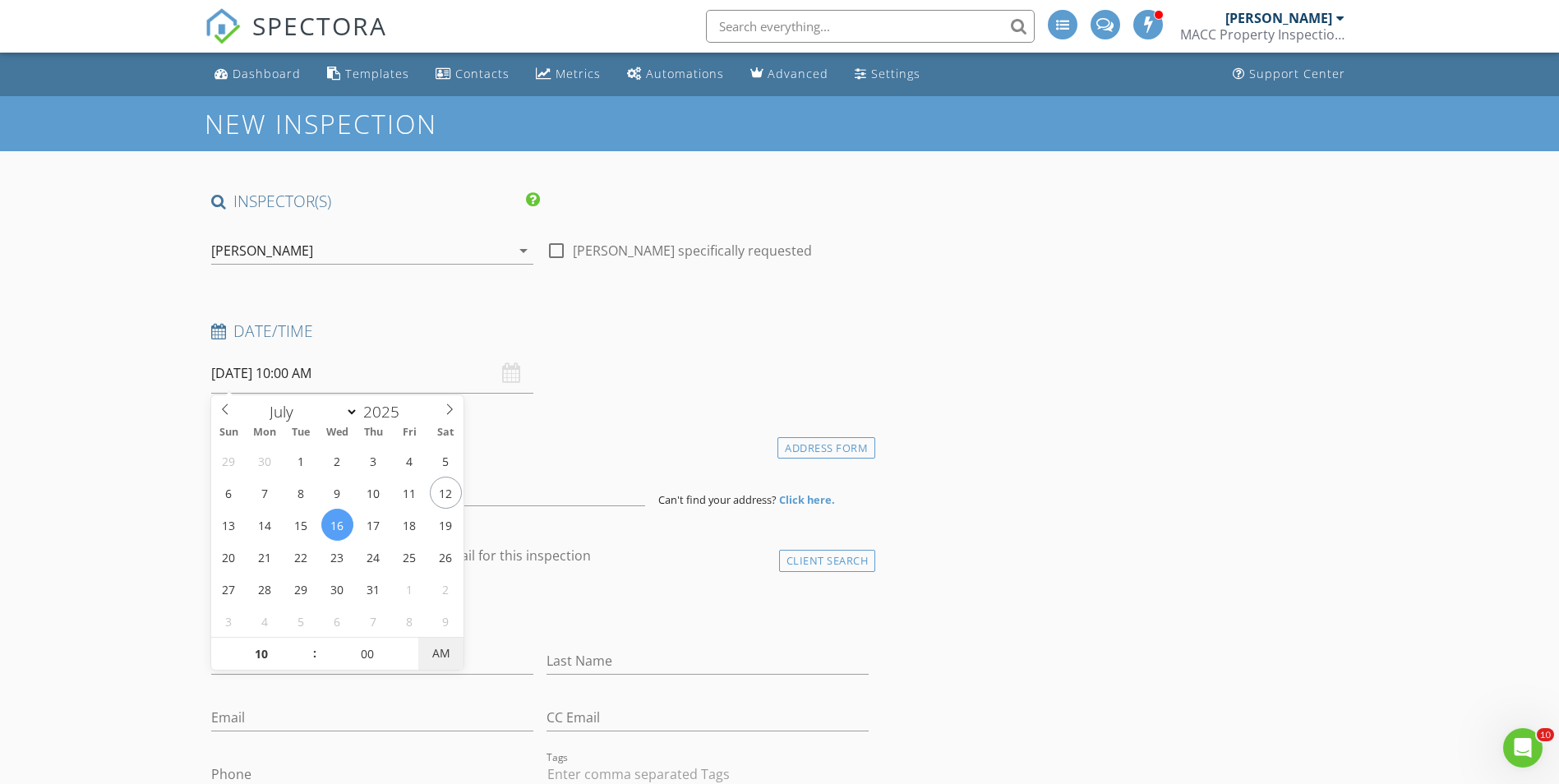 click on "AM" at bounding box center [440, 653] 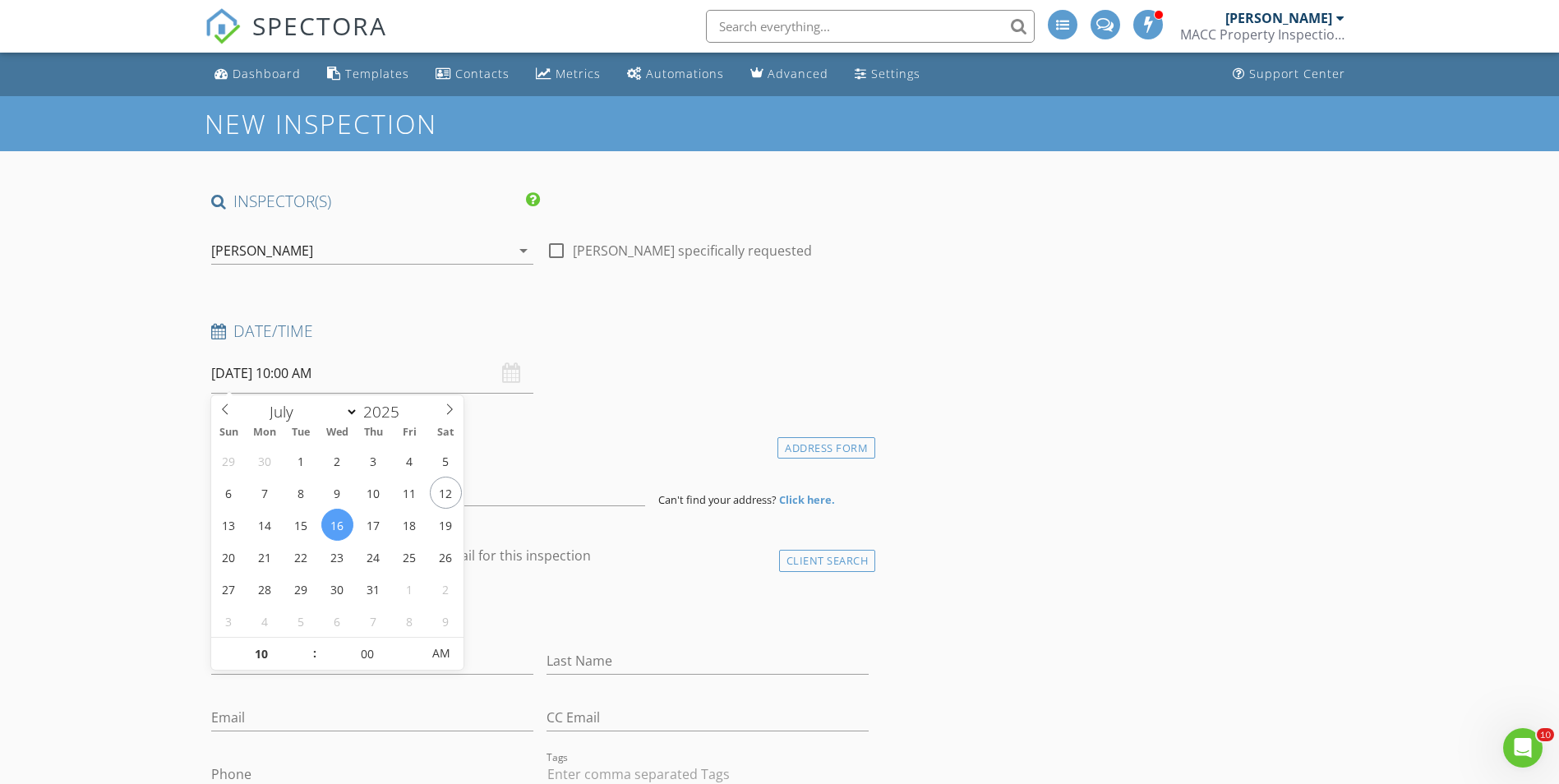 click on "New Inspection
INSPECTOR(S)
check_box_outline_blank   Mark Corripio     check_box   Anthony Cuervo   PRIMARY   Anthony Cuervo arrow_drop_down   check_box_outline_blank Anthony Cuervo specifically requested
Date/Time
07/16/2025 10:00 AM
Location
Address Form       Can't find your address?   Click here.
client
check_box Enable Client CC email for this inspection   Client Search     check_box_outline_blank Client is a Company/Organization     First Name   Last Name   Email   CC Email   Phone         Tags         Notes   Private Notes
ADD ADDITIONAL client
SERVICES
check_box_outline_blank   11 Month Warranty Inspection   check_box_outline_blank   Residential Inspection   check_box_outline_blank   Pre-Drywall Inspection   check_box_outline_blank   New Construction Inspection" at bounding box center (779, 1432) 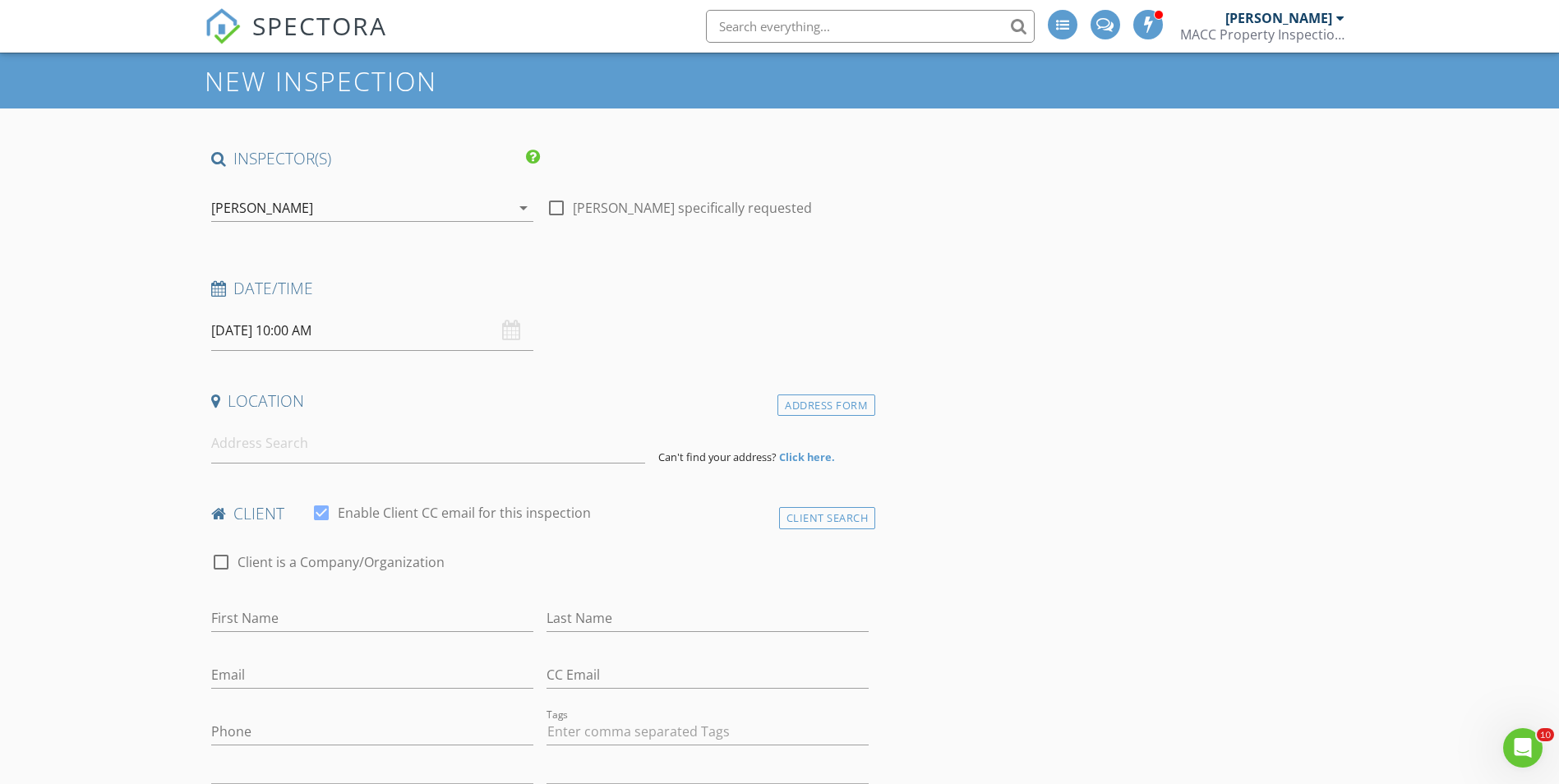 scroll, scrollTop: 82, scrollLeft: 0, axis: vertical 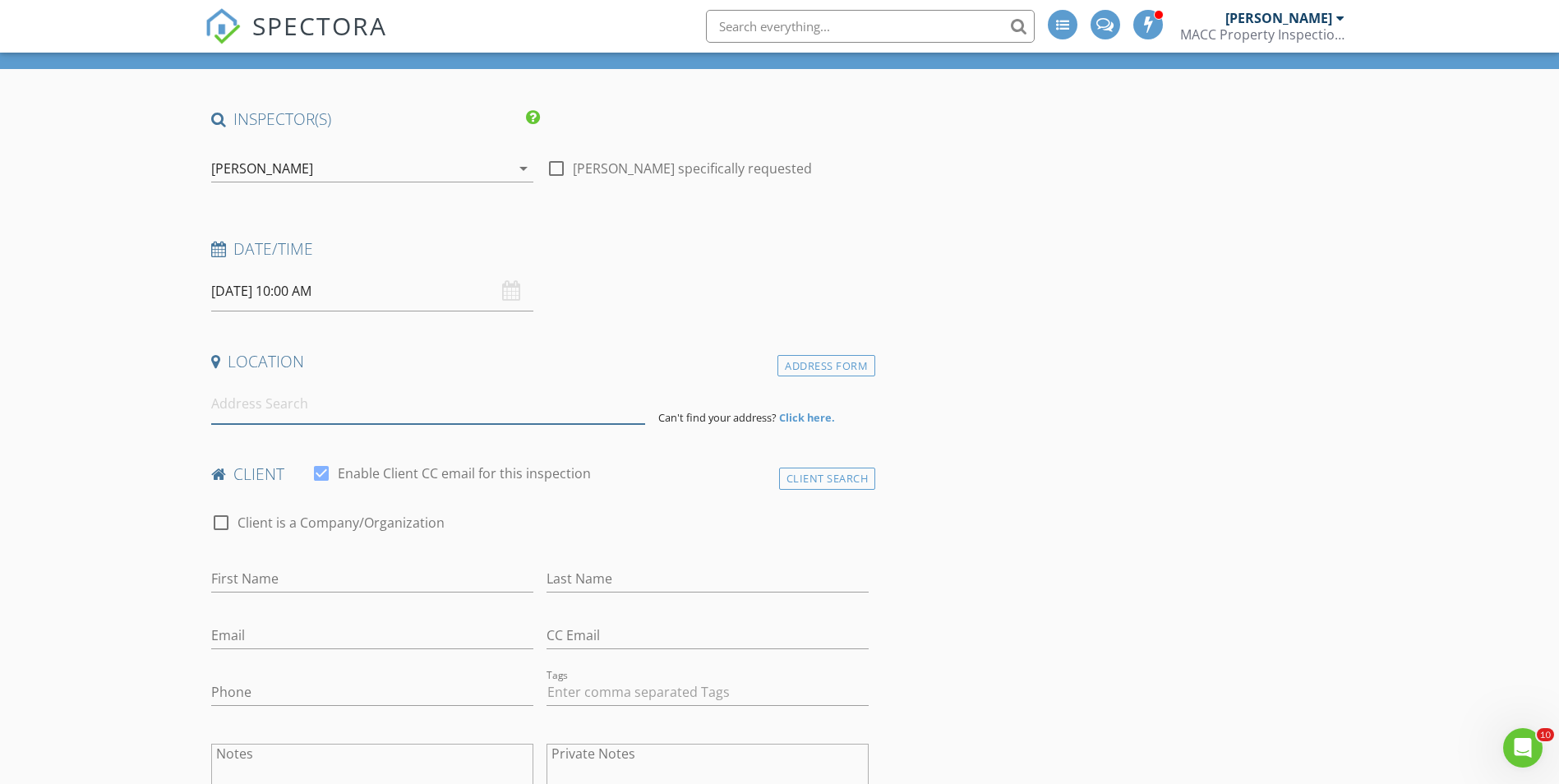 click at bounding box center (428, 404) 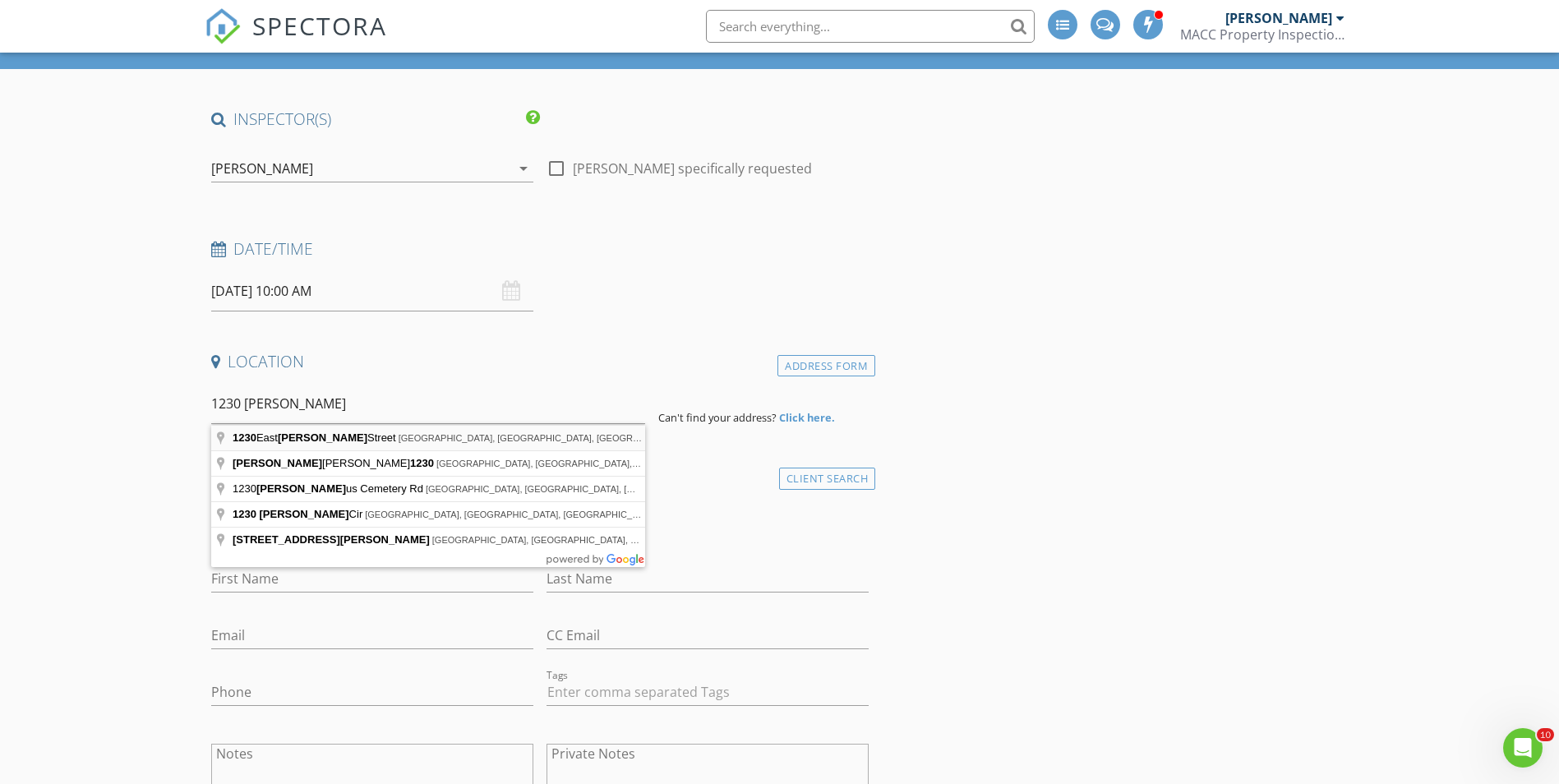type on "1230 East Emma Street, Tampa, FL, USA" 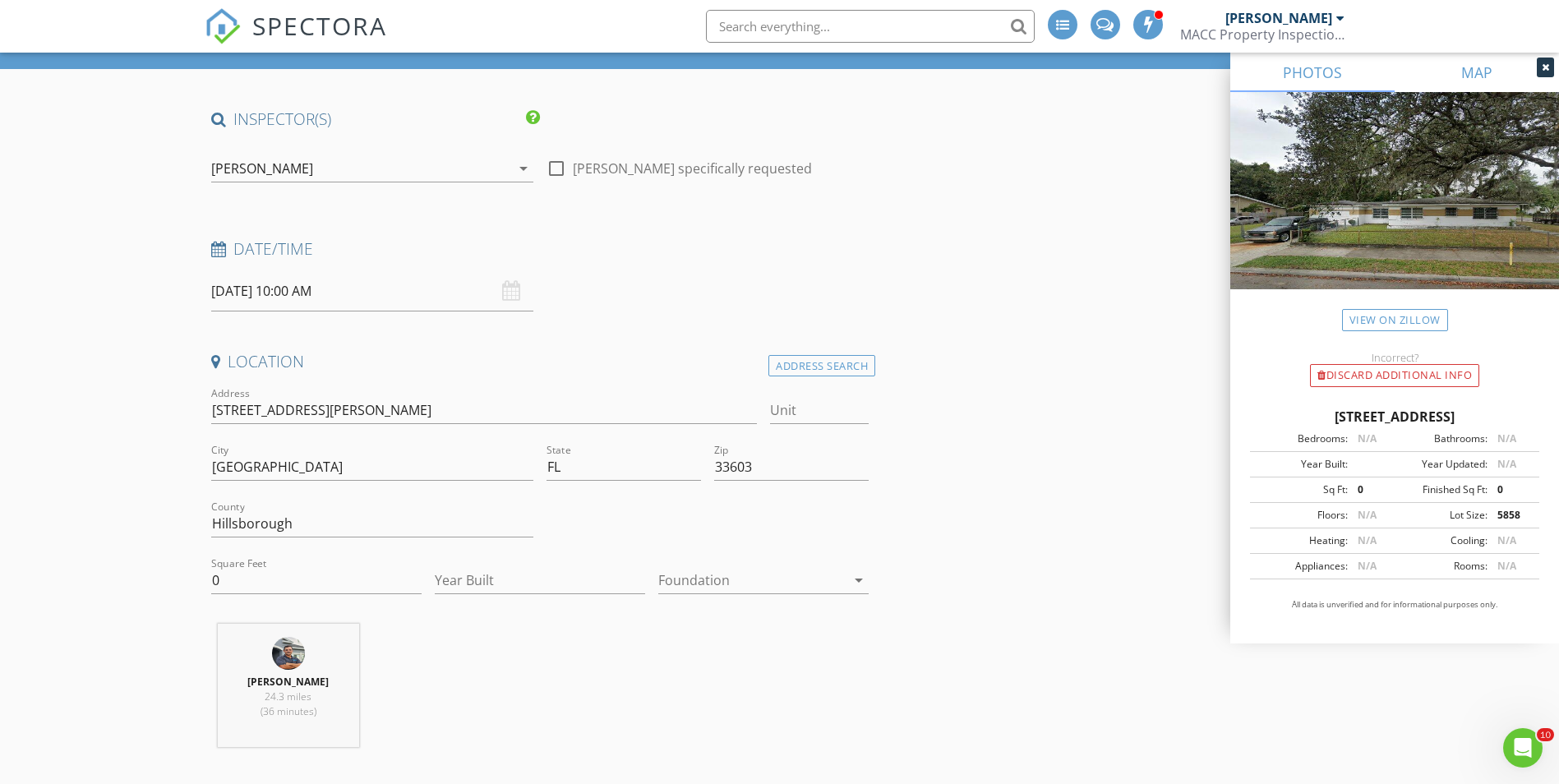 click on "MAP" at bounding box center (1477, 72) 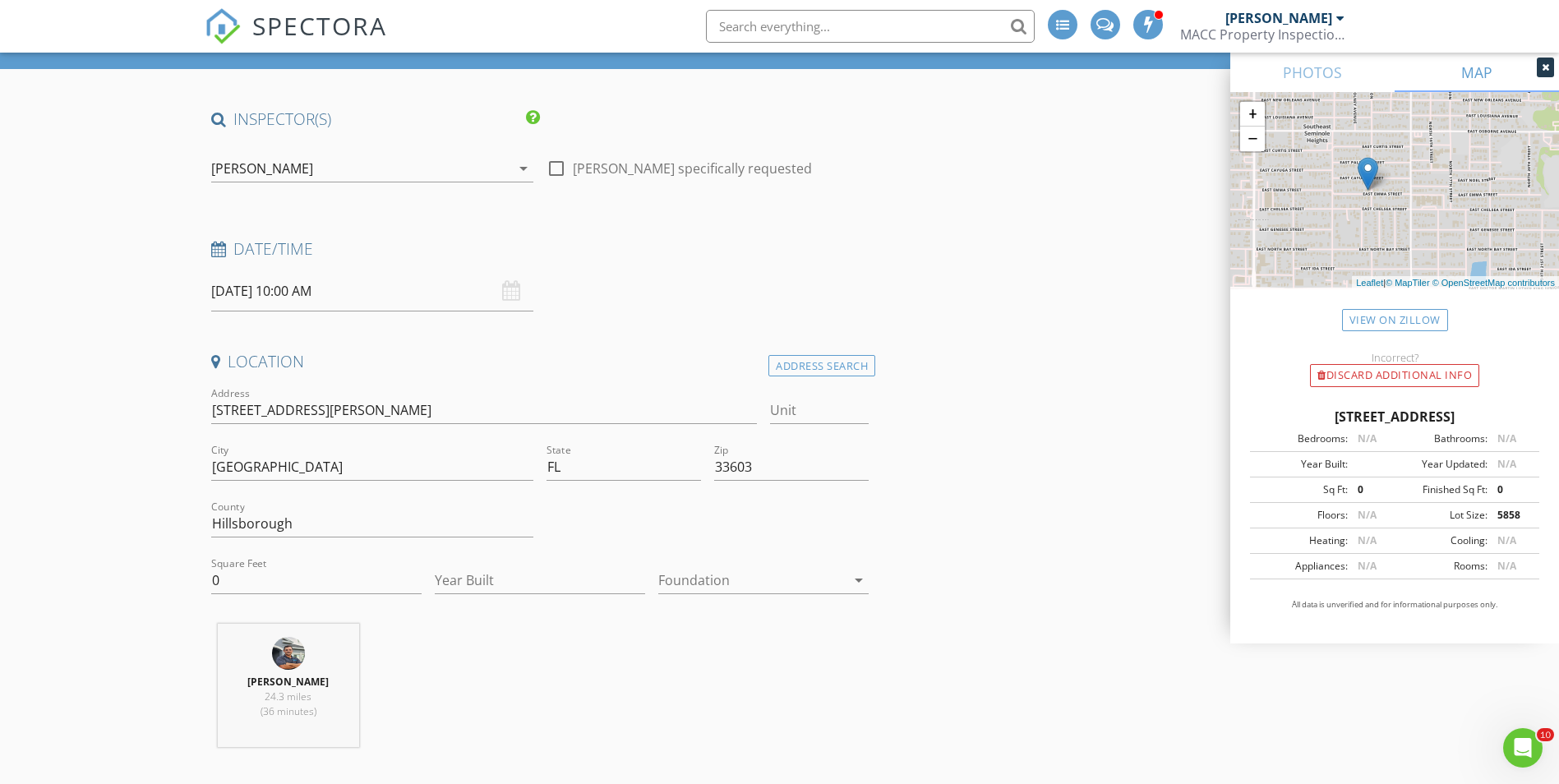 drag, startPoint x: 1335, startPoint y: 207, endPoint x: 1358, endPoint y: 221, distance: 26.925824 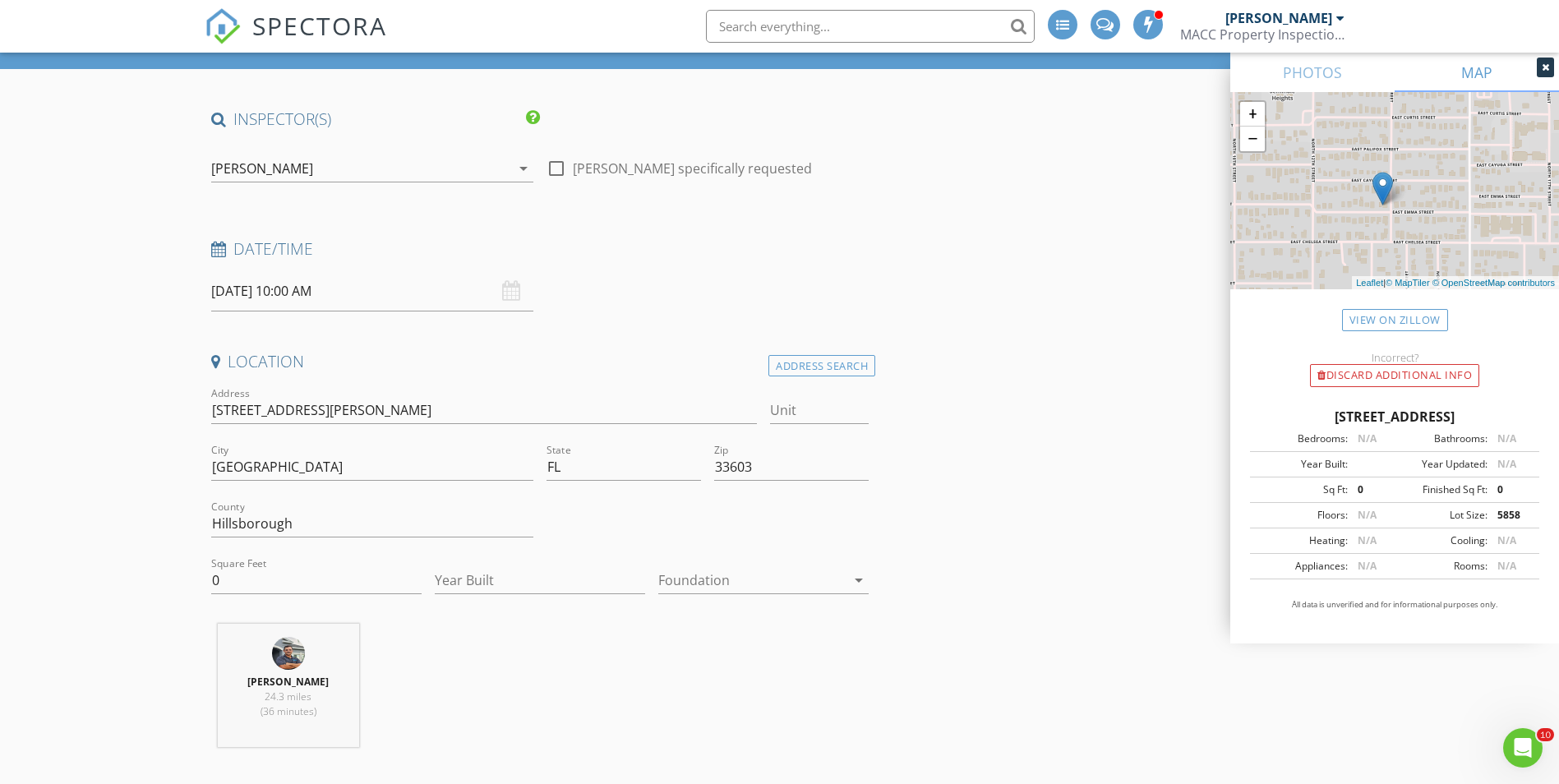 drag, startPoint x: 1352, startPoint y: 193, endPoint x: 1353, endPoint y: 226, distance: 33.015148 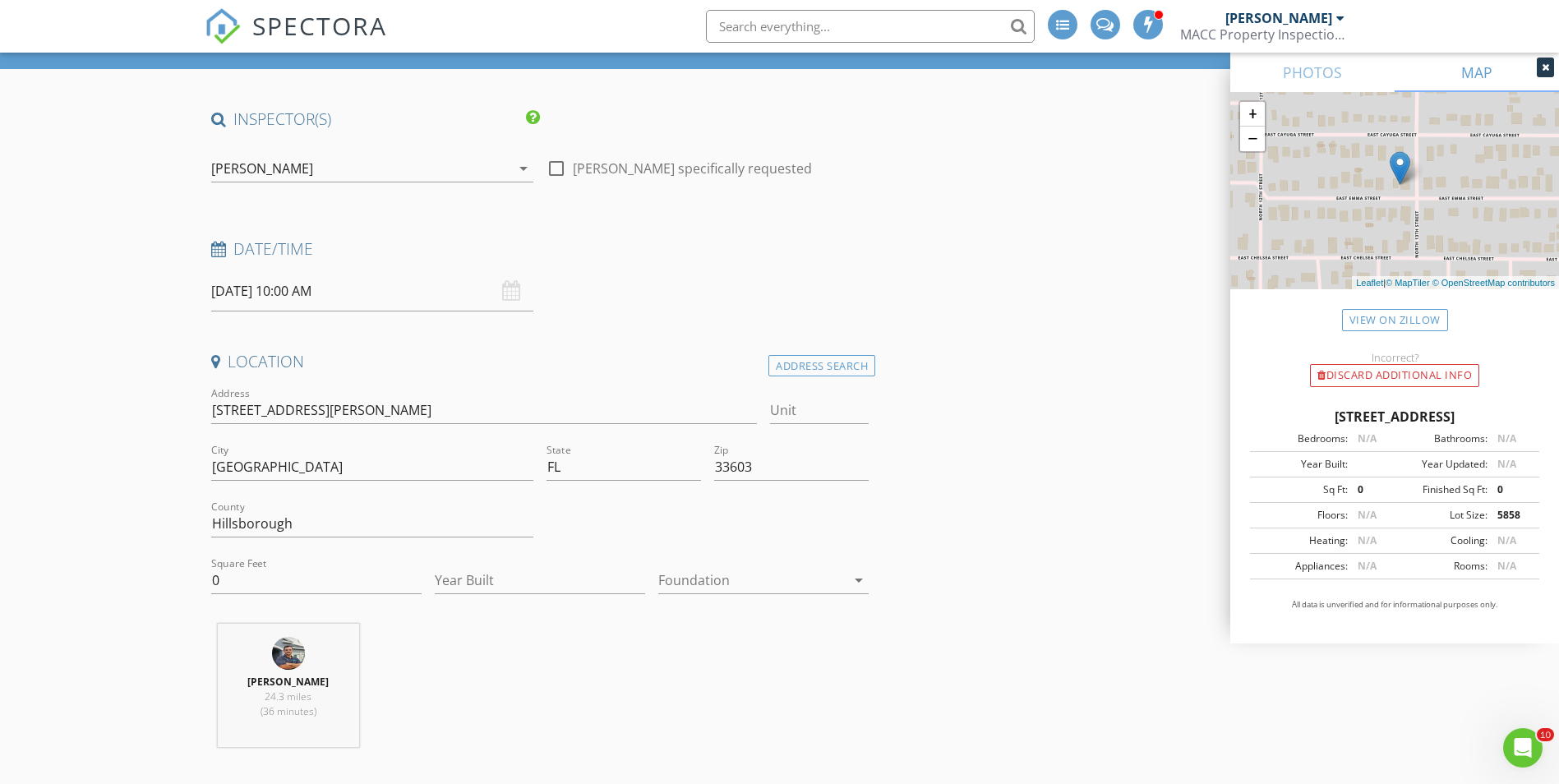 drag, startPoint x: 1370, startPoint y: 230, endPoint x: 1355, endPoint y: 228, distance: 15.132746 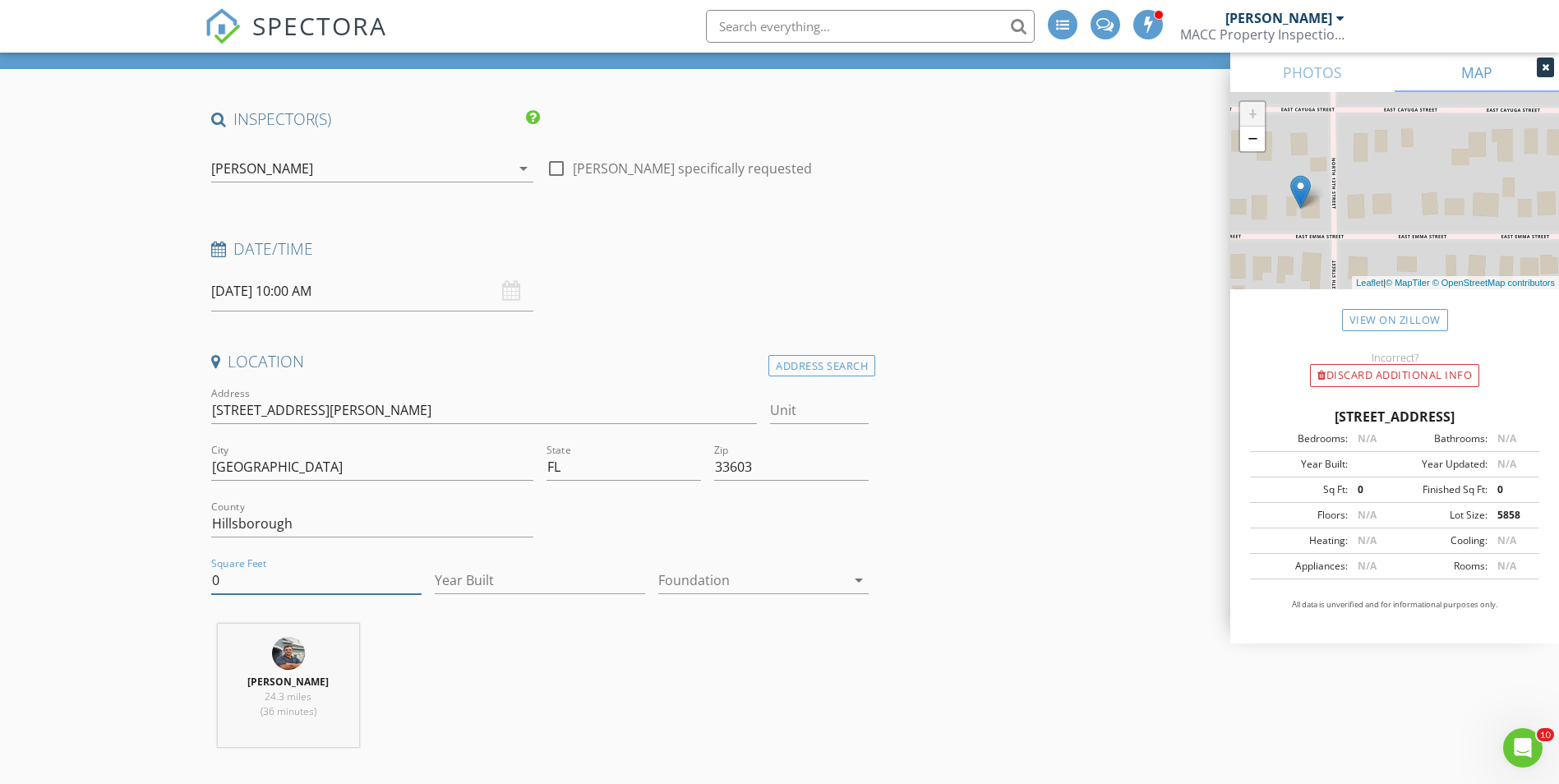 click on "0" at bounding box center (316, 580) 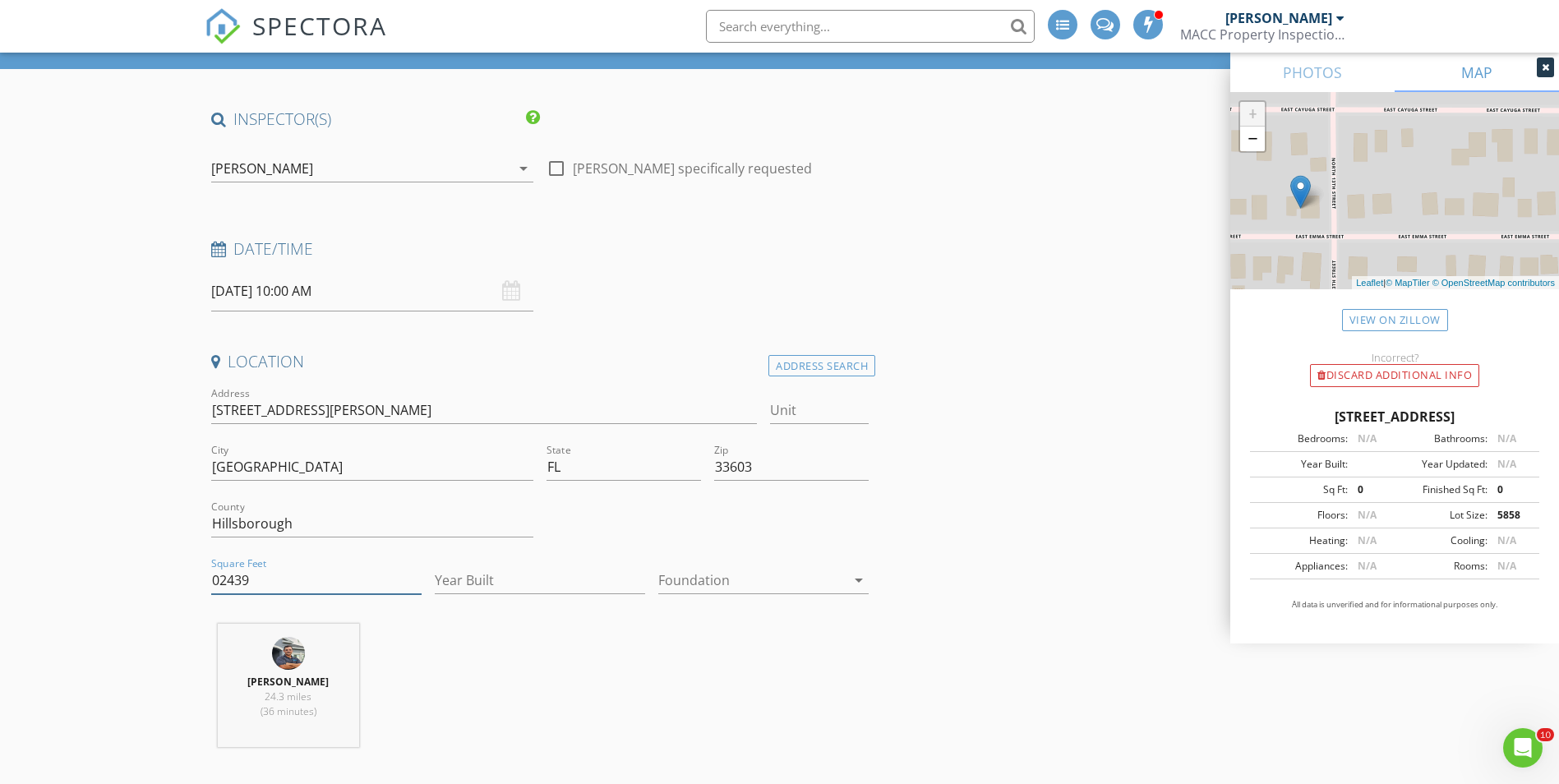 type on "02439" 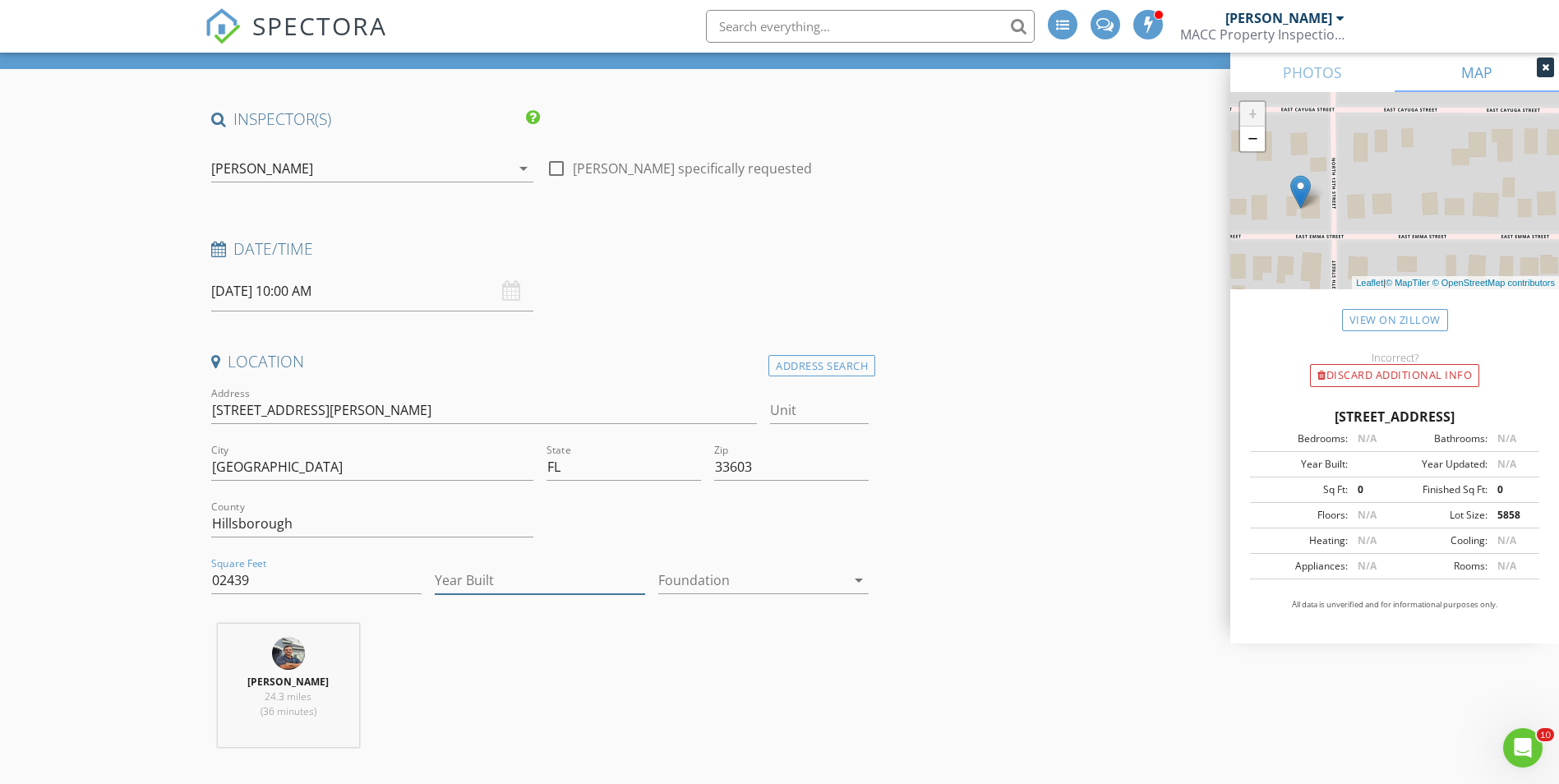 click on "Year Built" at bounding box center [540, 580] 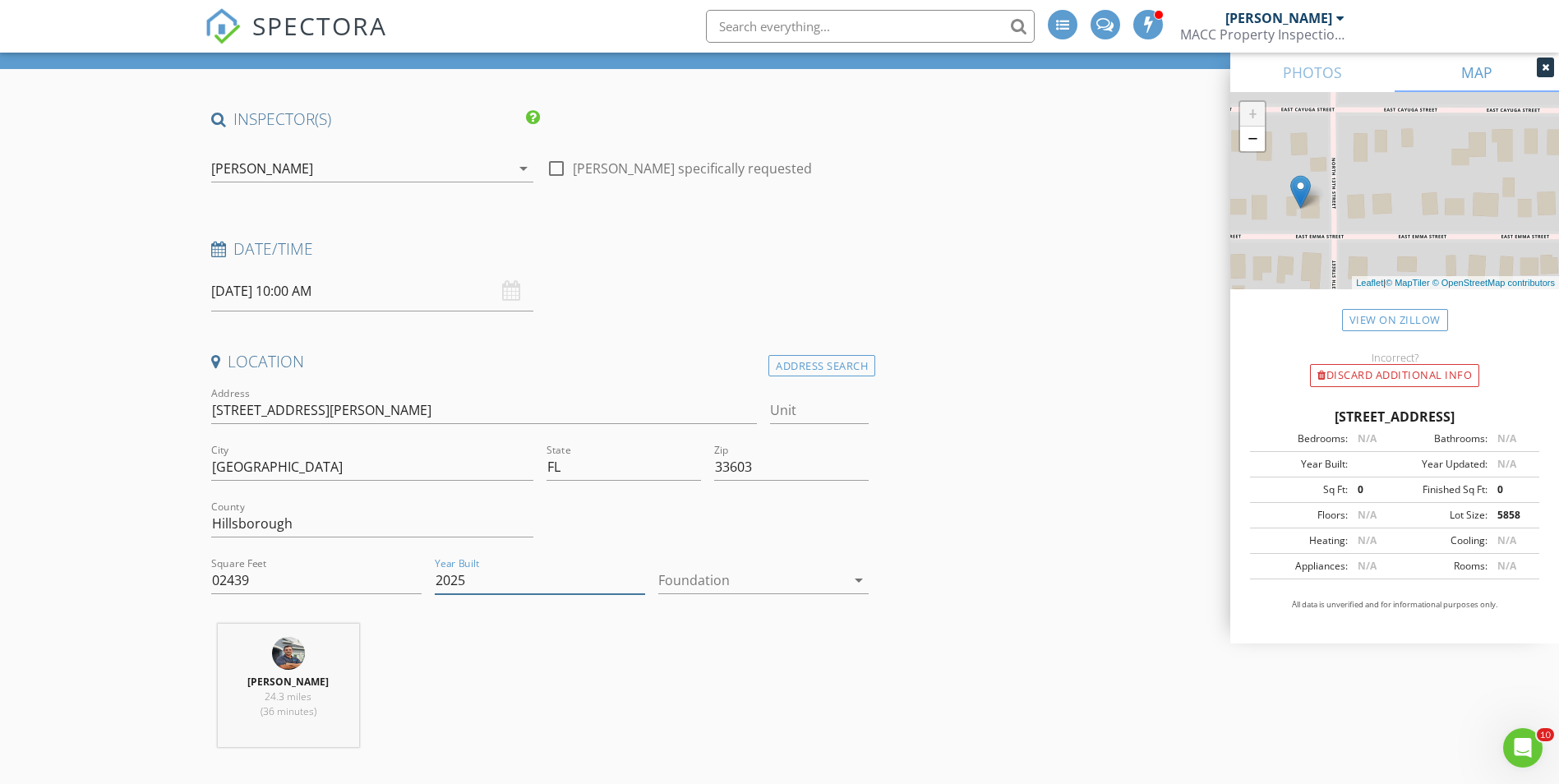 type on "2025" 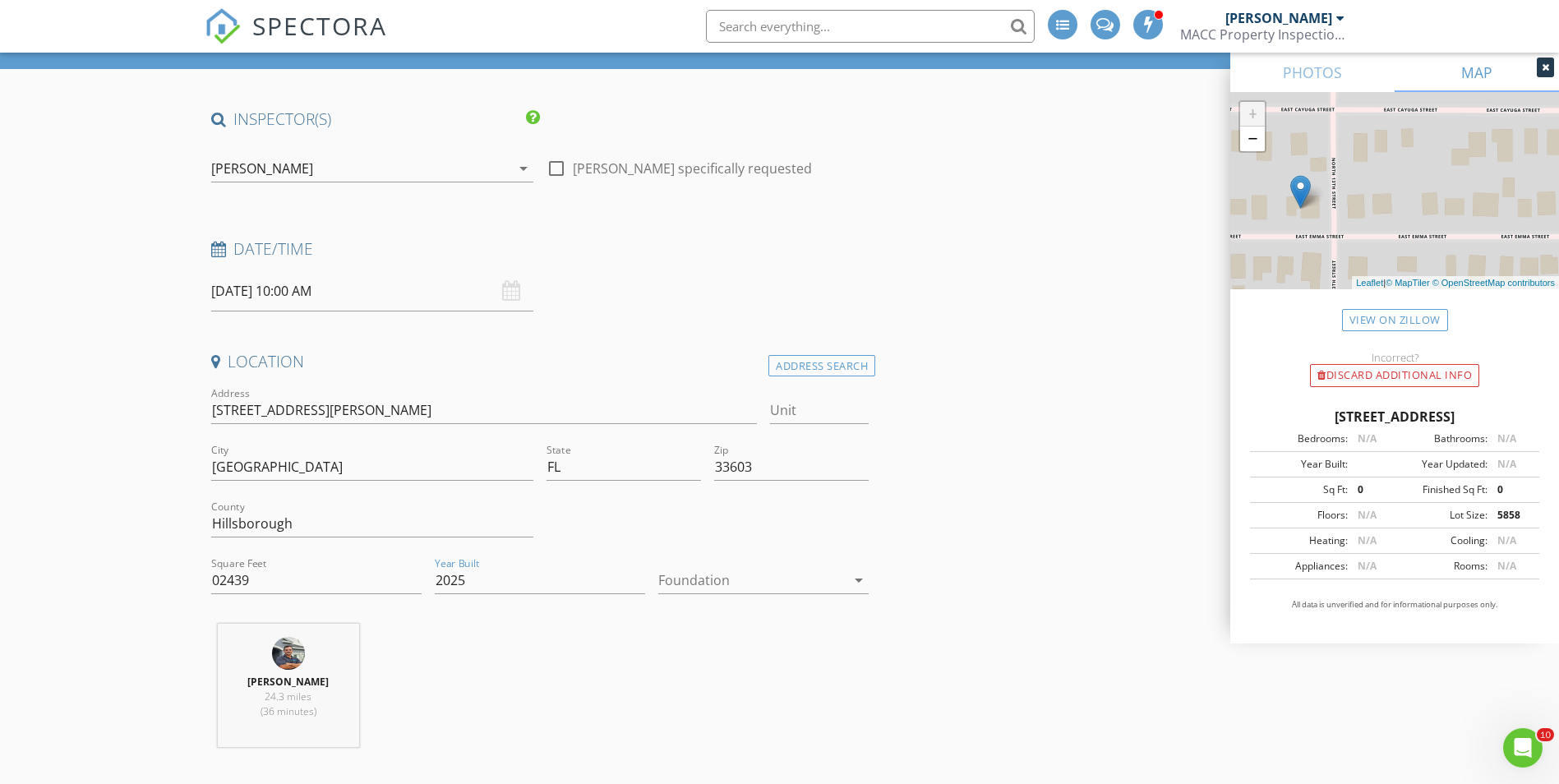 click at bounding box center (752, 580) 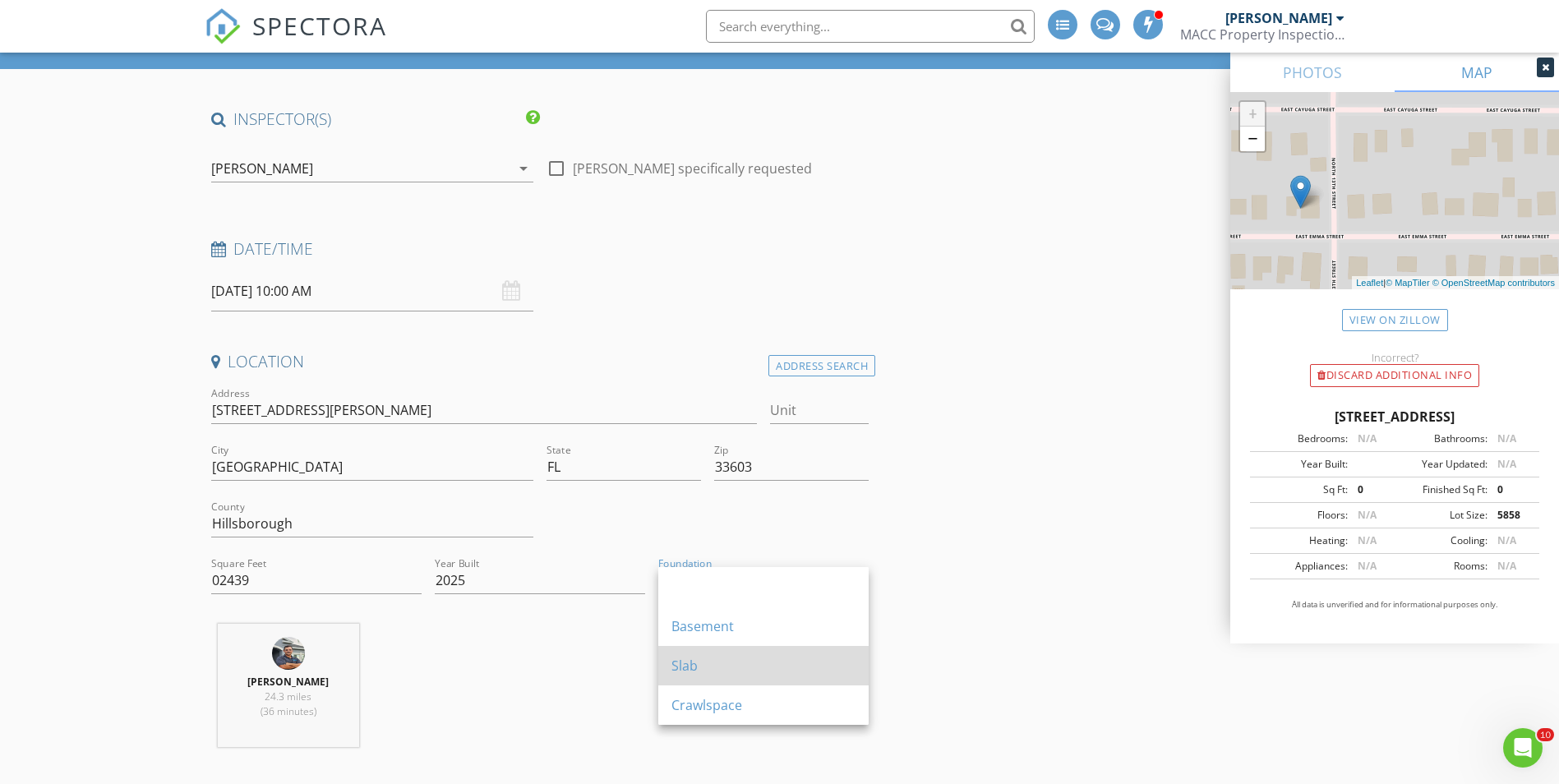 click on "Slab" at bounding box center [763, 666] 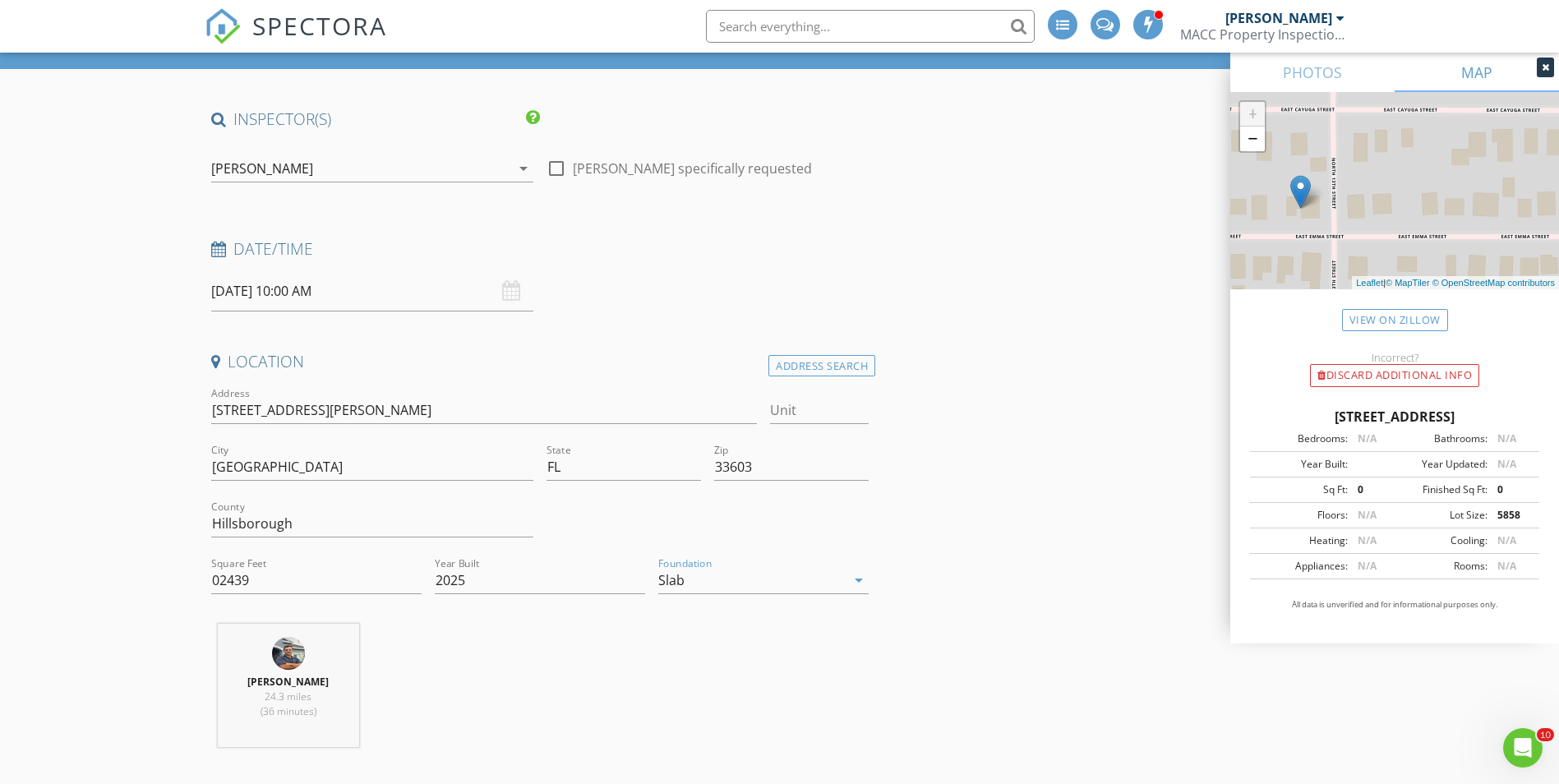 click on "Anthony Cuervo     24.3 miles     (36 minutes)" at bounding box center [540, 692] 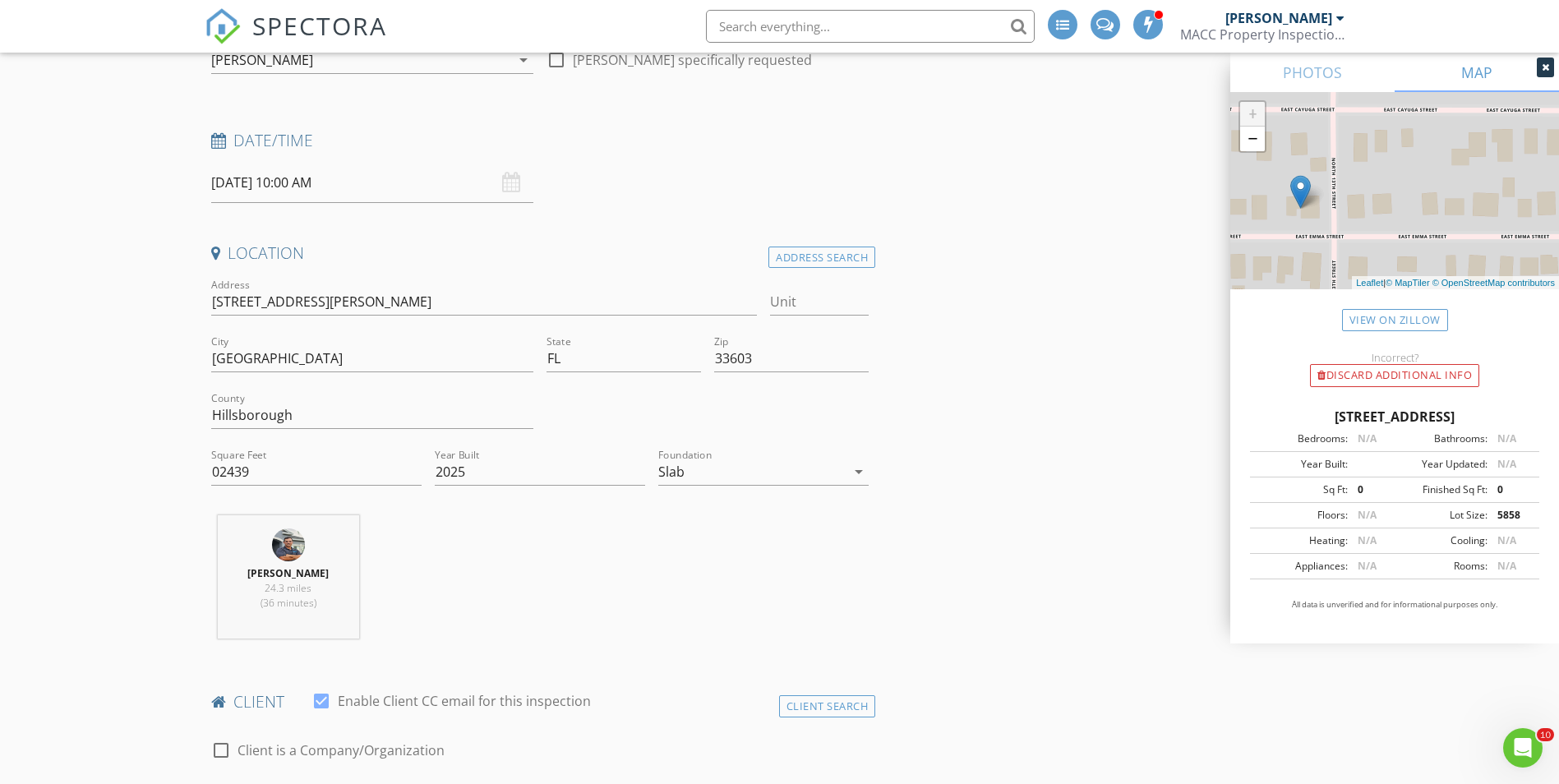 scroll, scrollTop: 247, scrollLeft: 0, axis: vertical 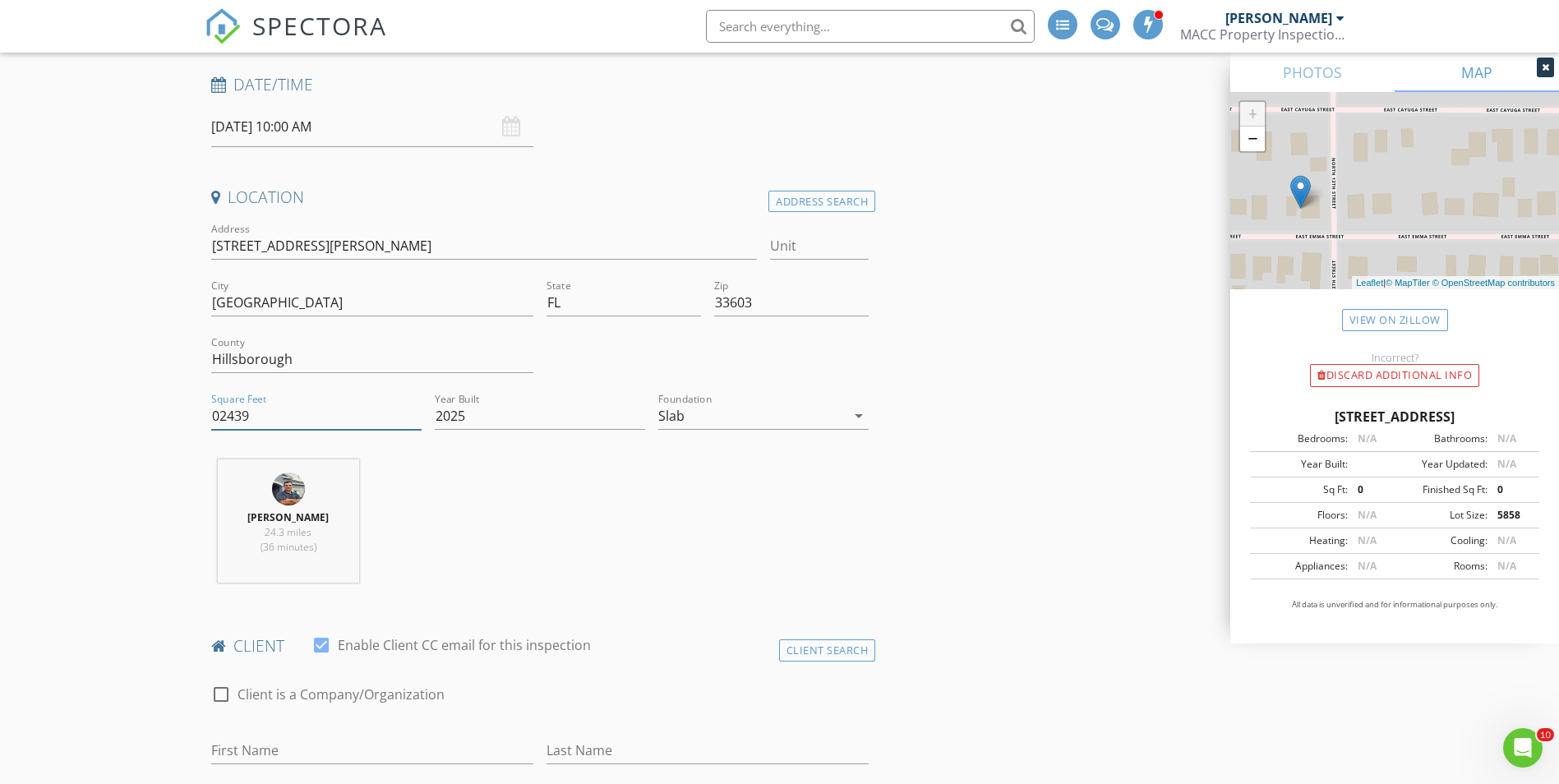 click on "02439" at bounding box center [316, 416] 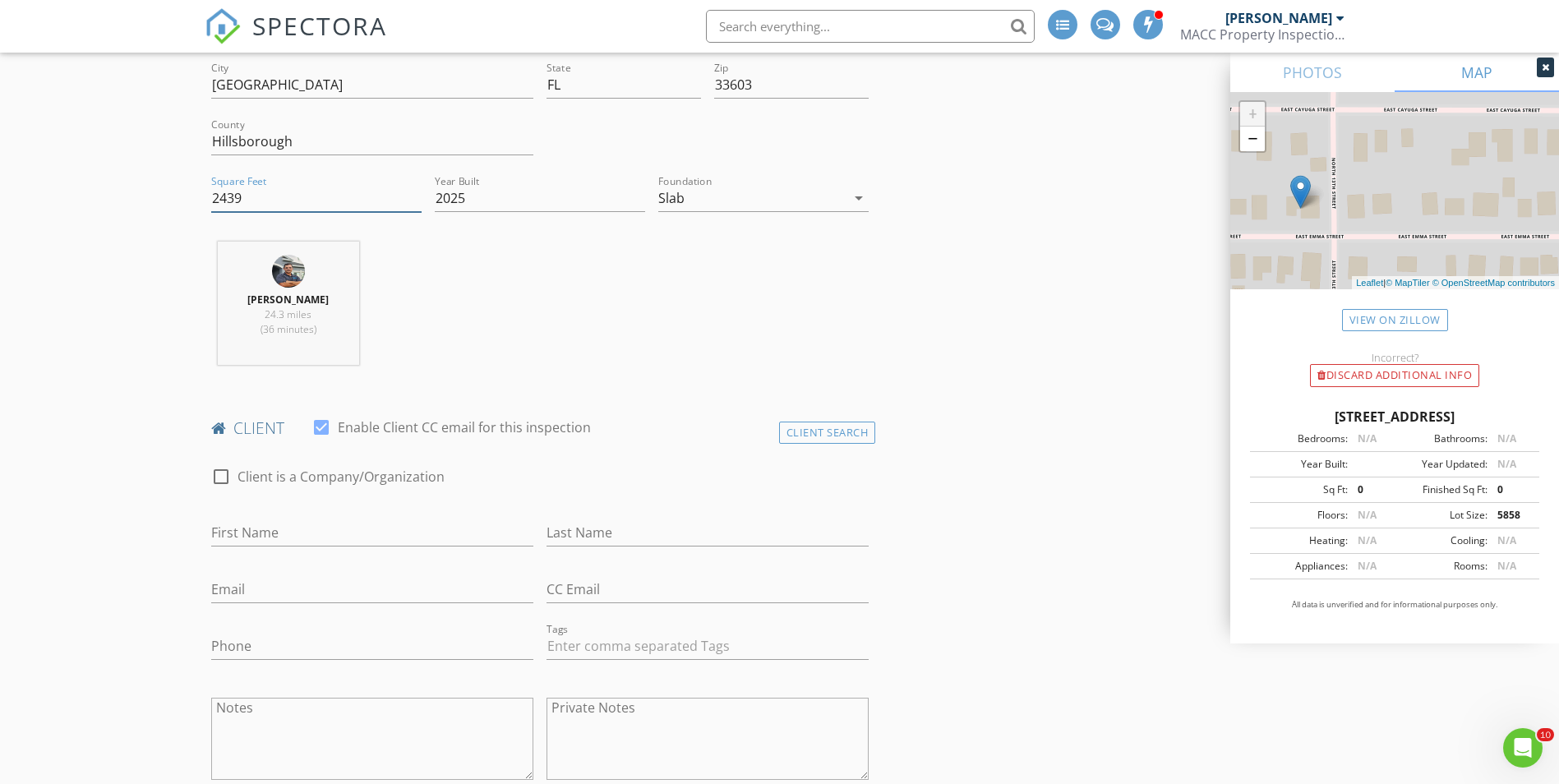 scroll, scrollTop: 493, scrollLeft: 0, axis: vertical 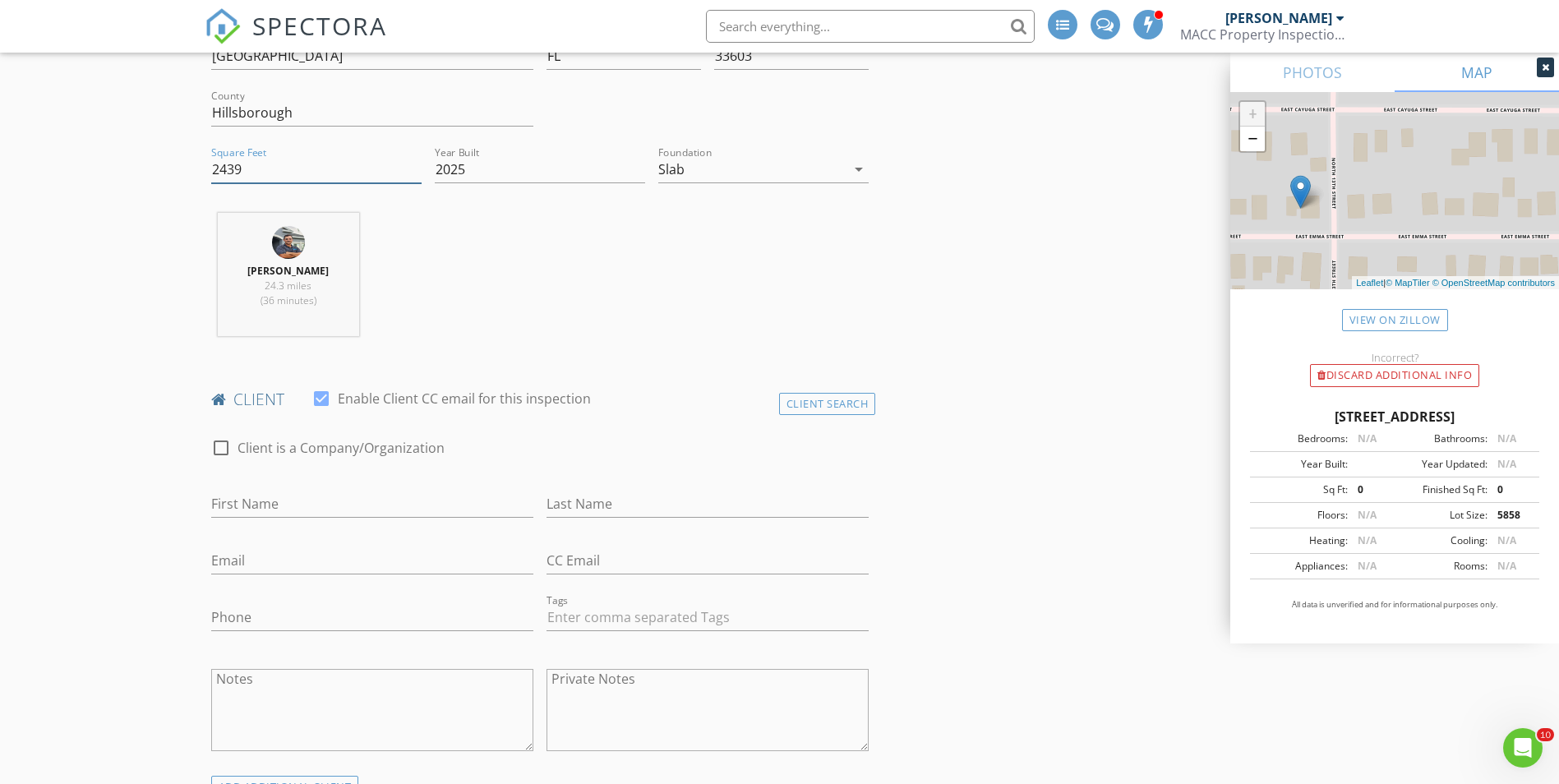type on "2439" 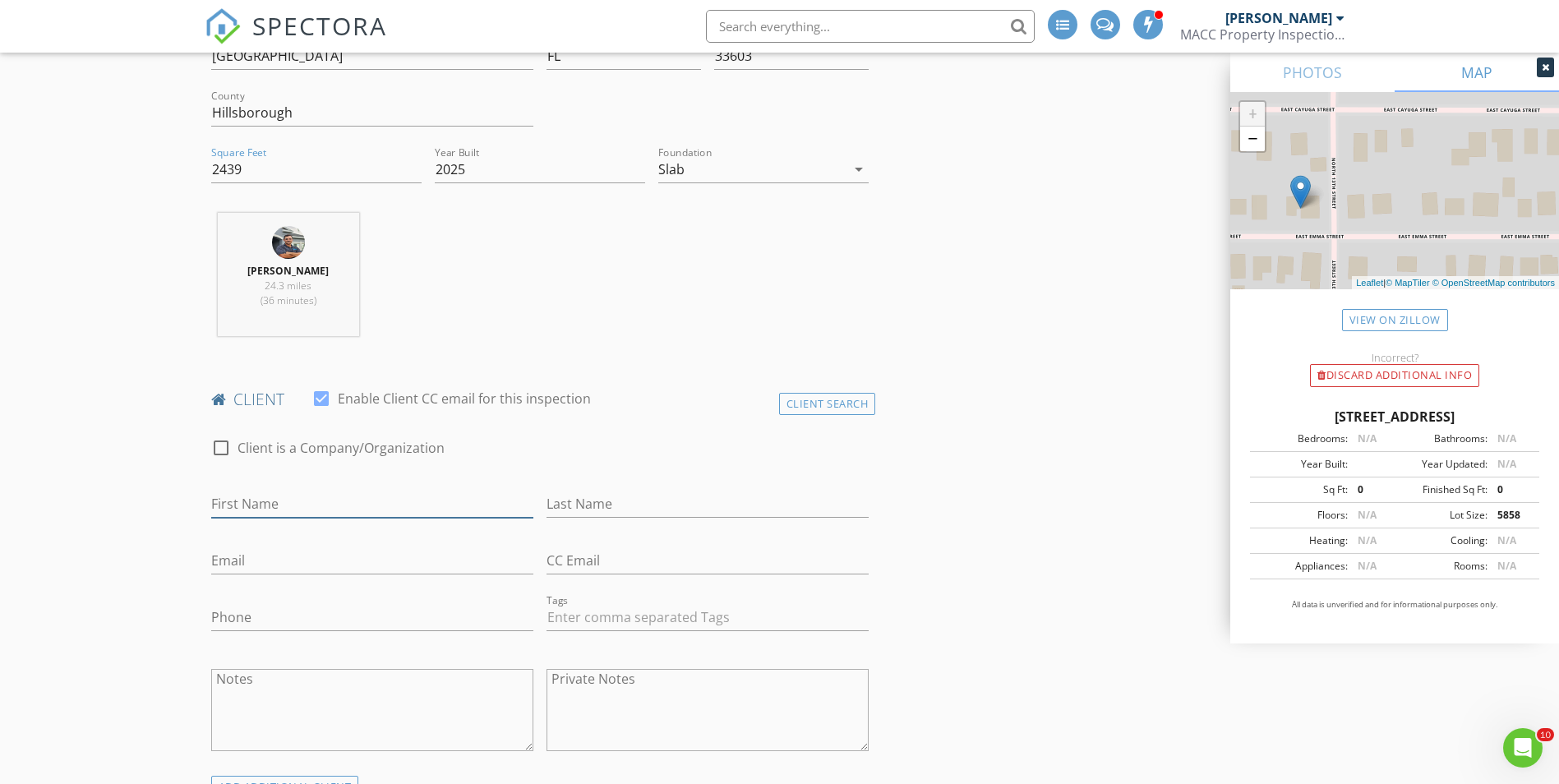 click on "First Name" at bounding box center [372, 504] 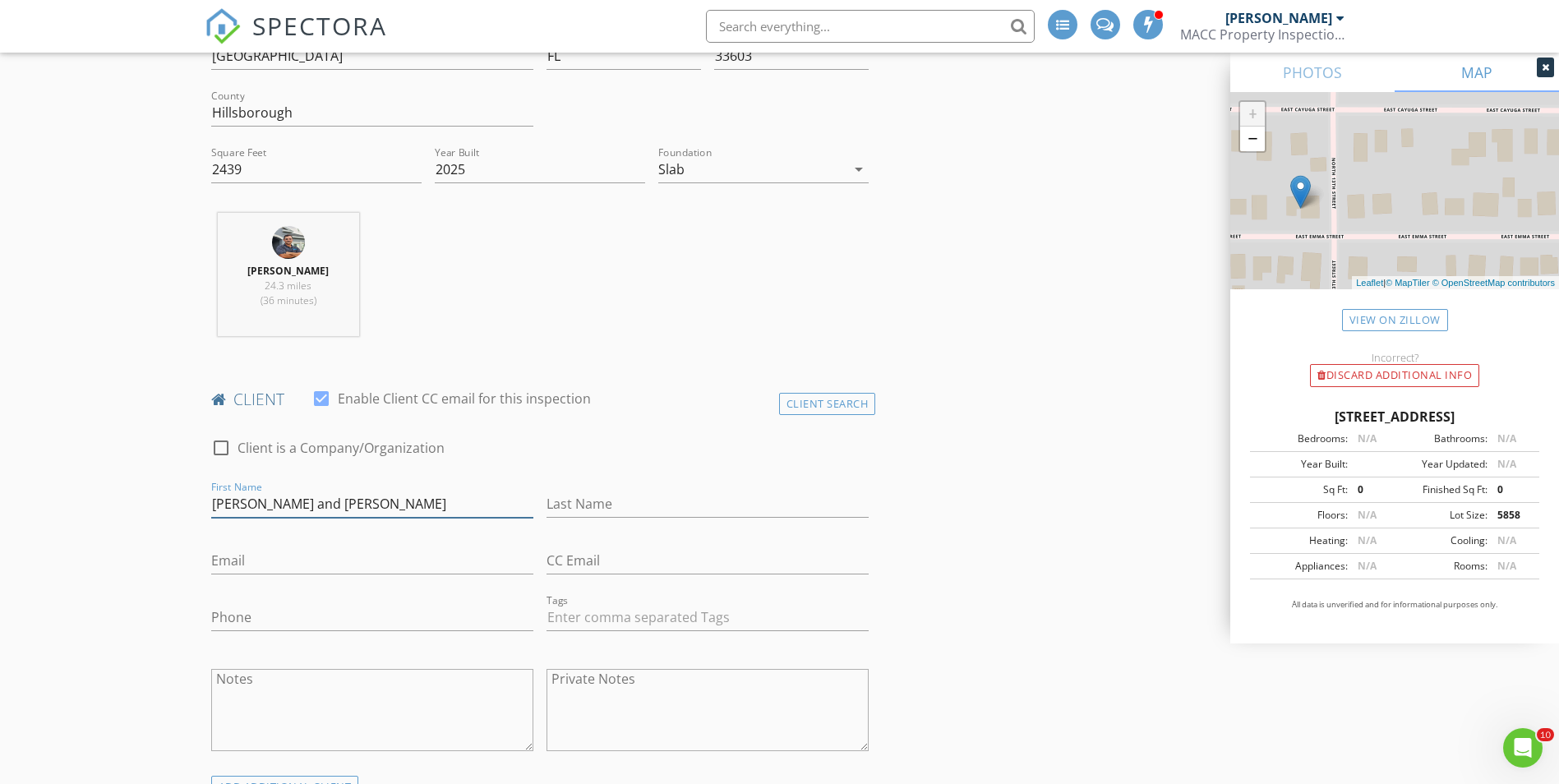 type on "[PERSON_NAME] and [PERSON_NAME]" 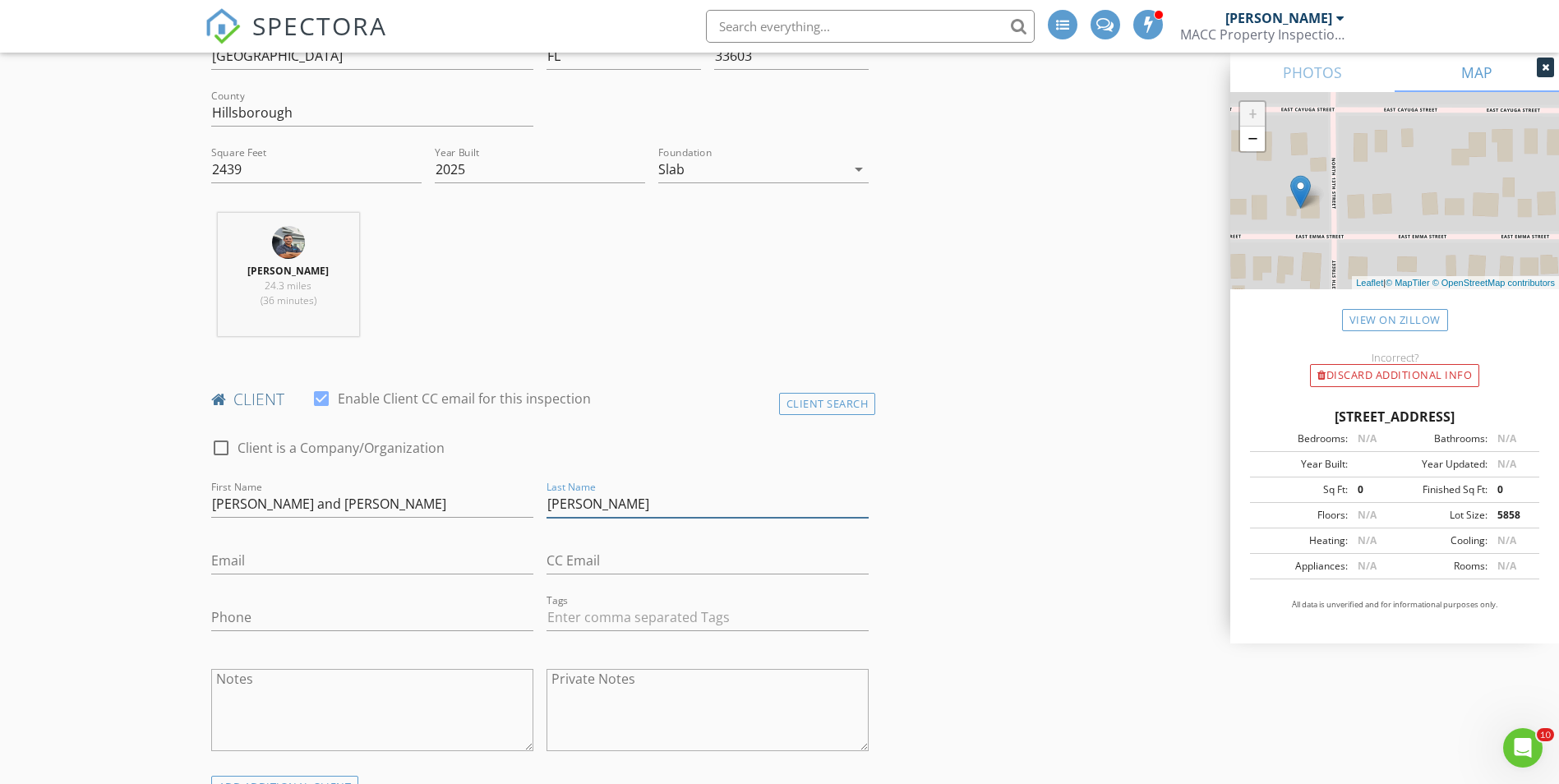 type on "[PERSON_NAME]" 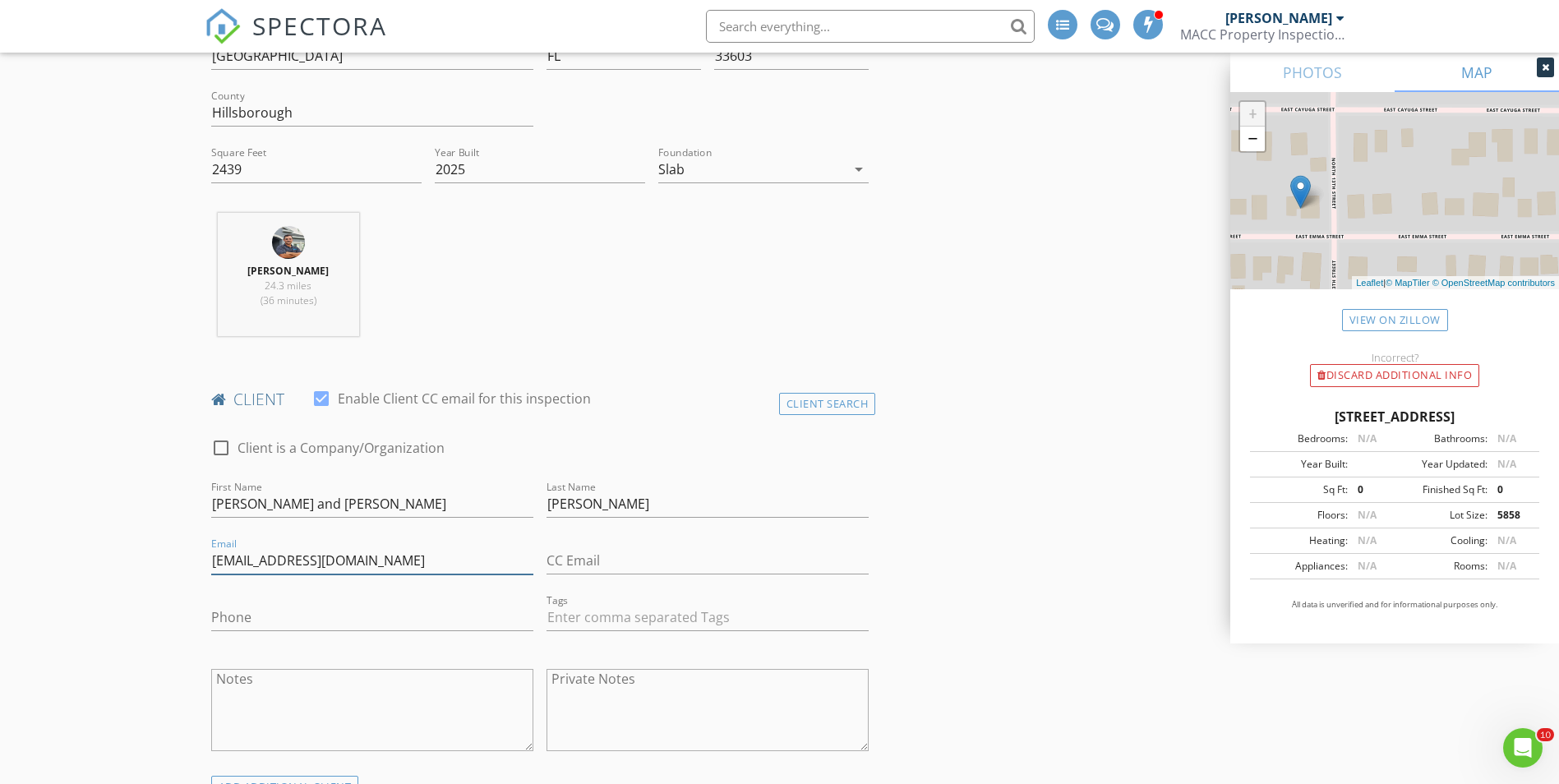 type on "[EMAIL_ADDRESS][DOMAIN_NAME]" 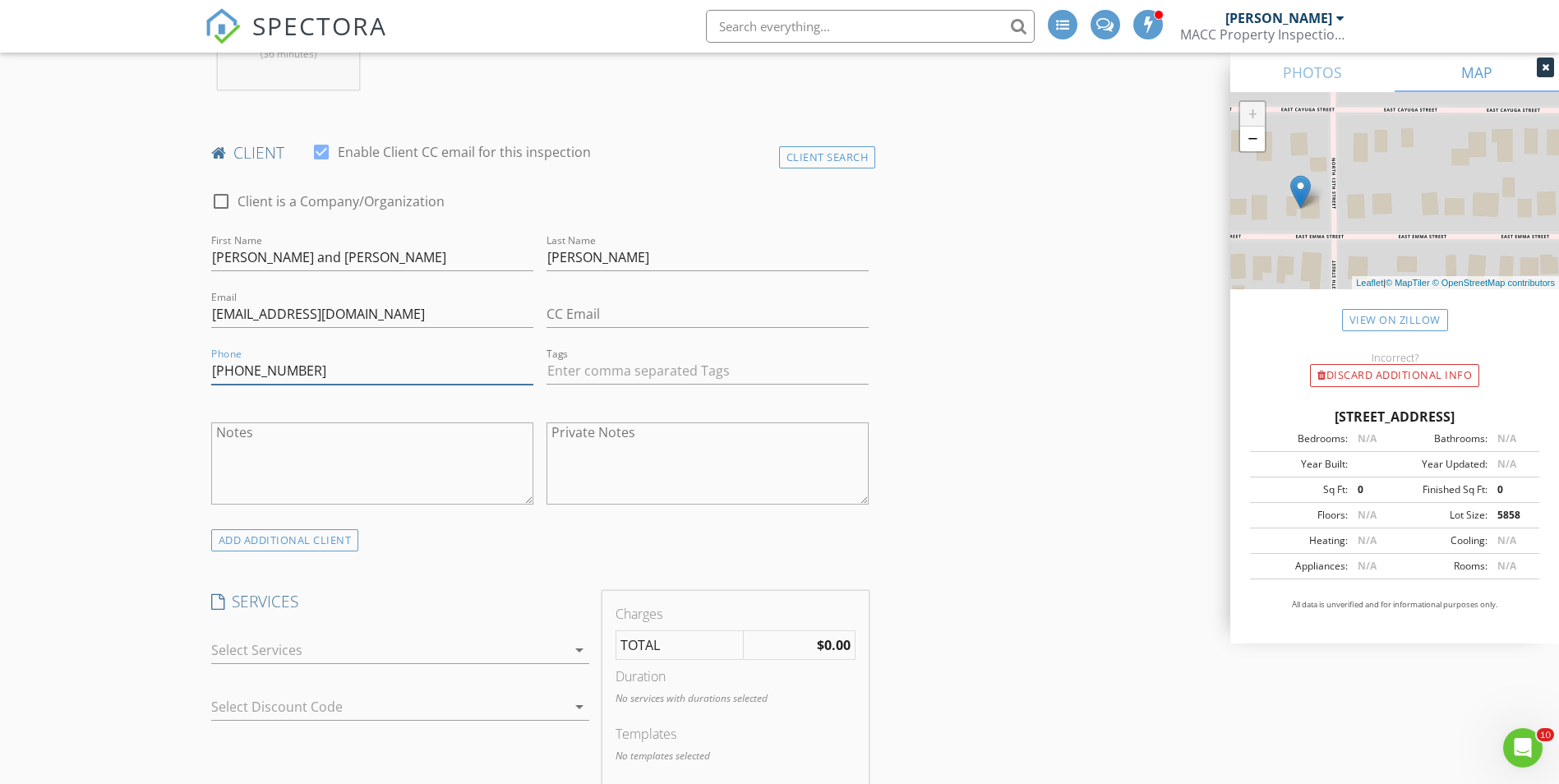 scroll, scrollTop: 822, scrollLeft: 0, axis: vertical 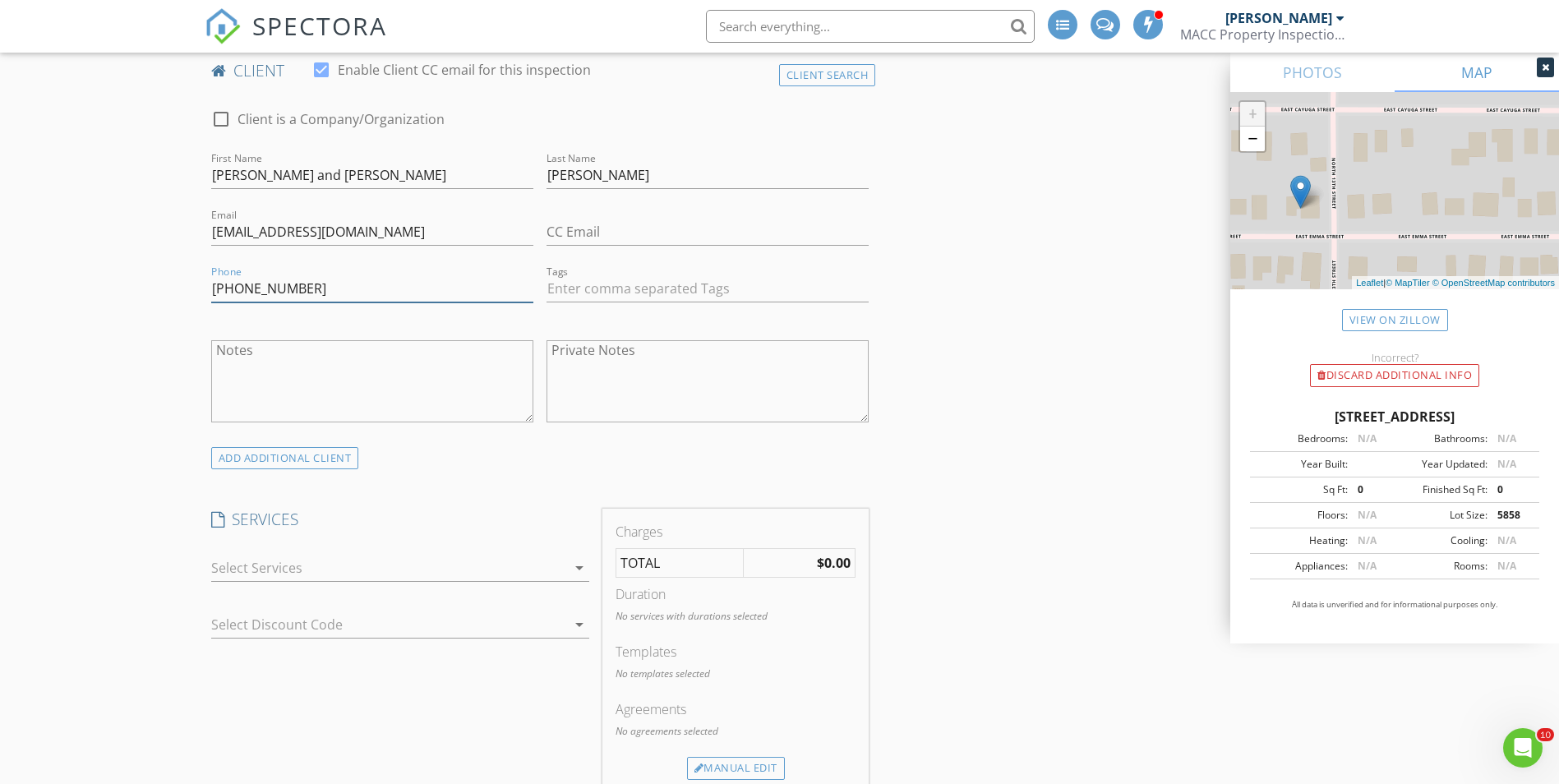 type on "[PHONE_NUMBER]" 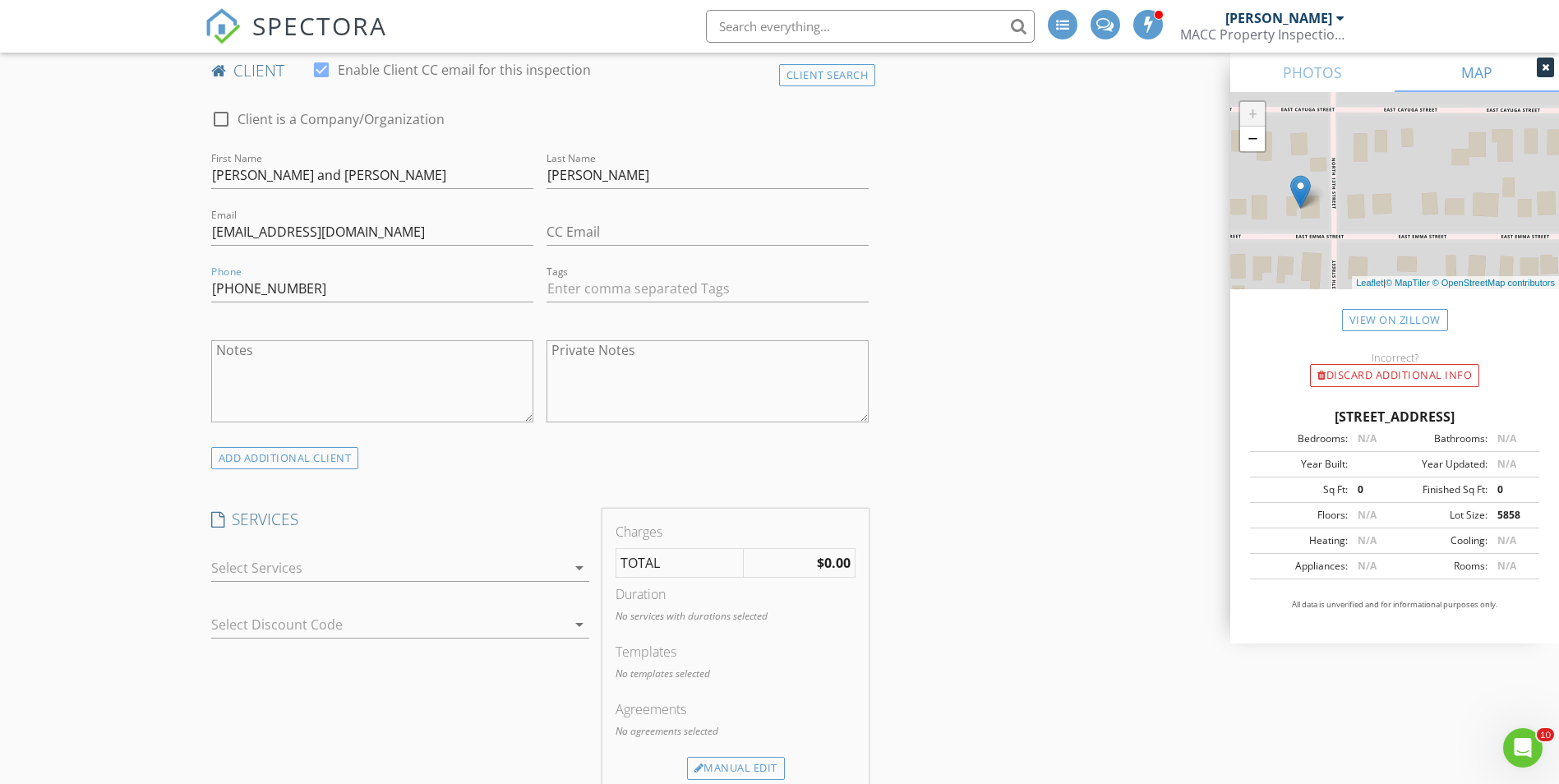click at bounding box center [389, 568] 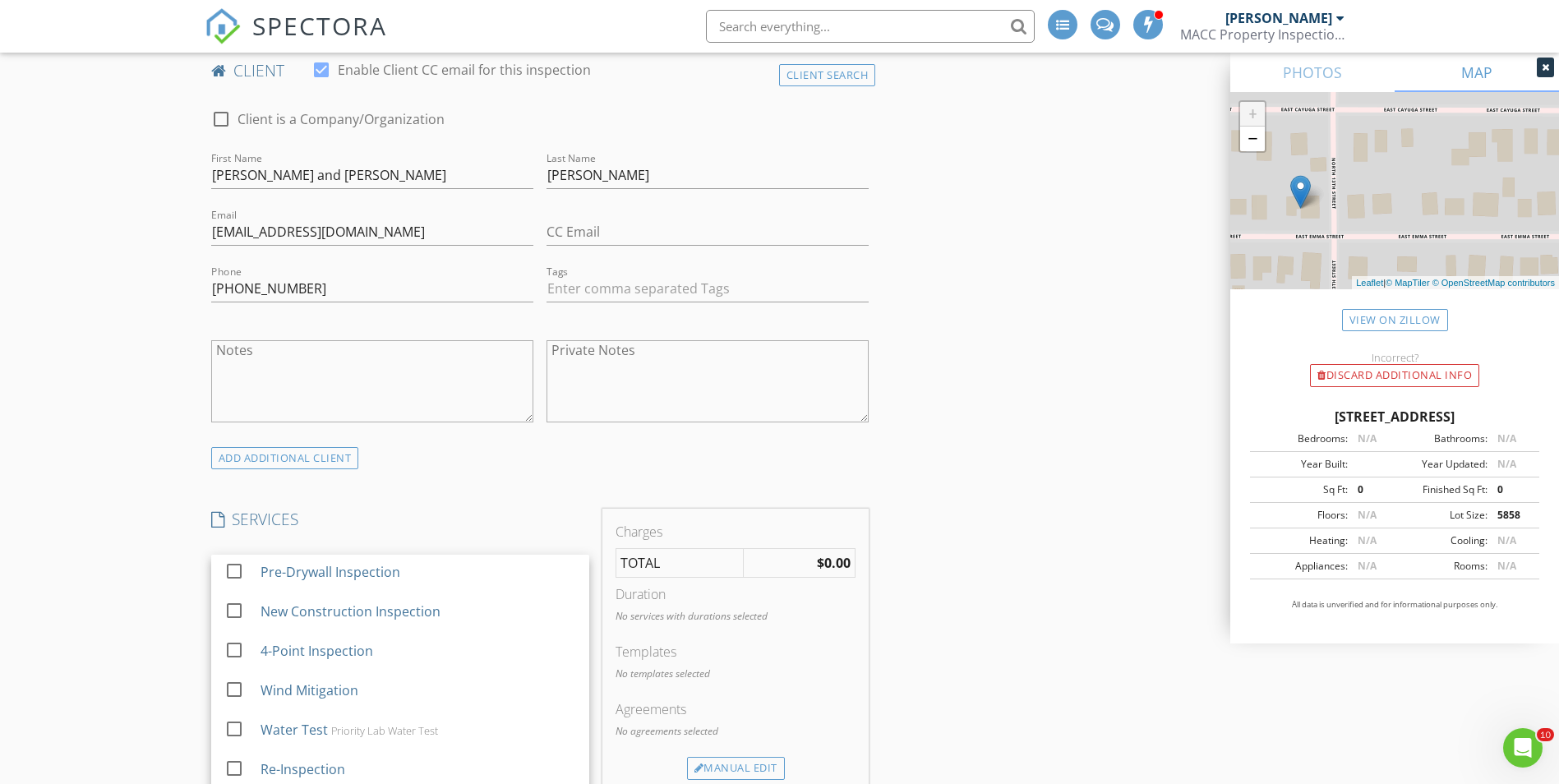 scroll, scrollTop: 82, scrollLeft: 0, axis: vertical 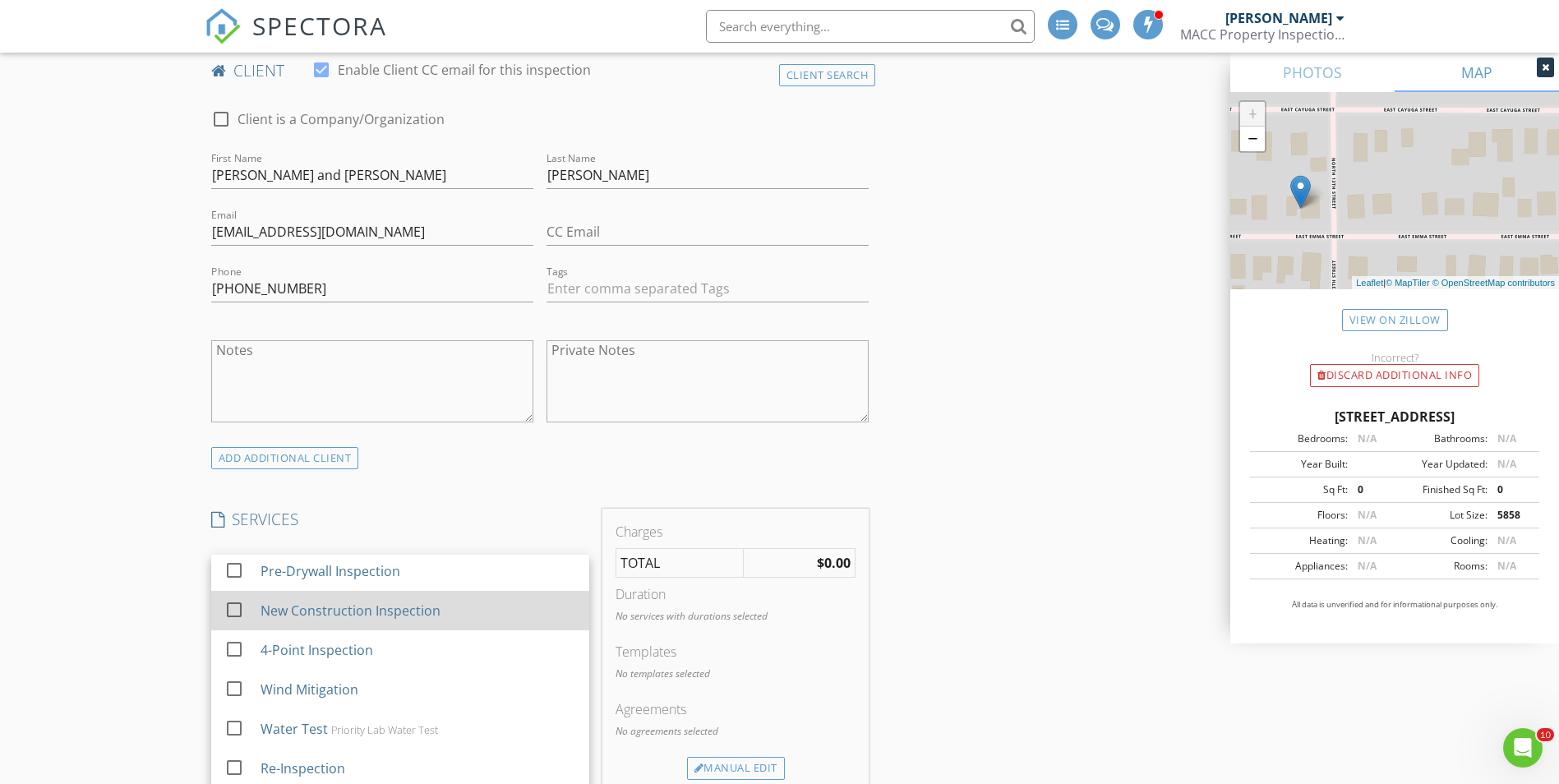 click at bounding box center (234, 610) 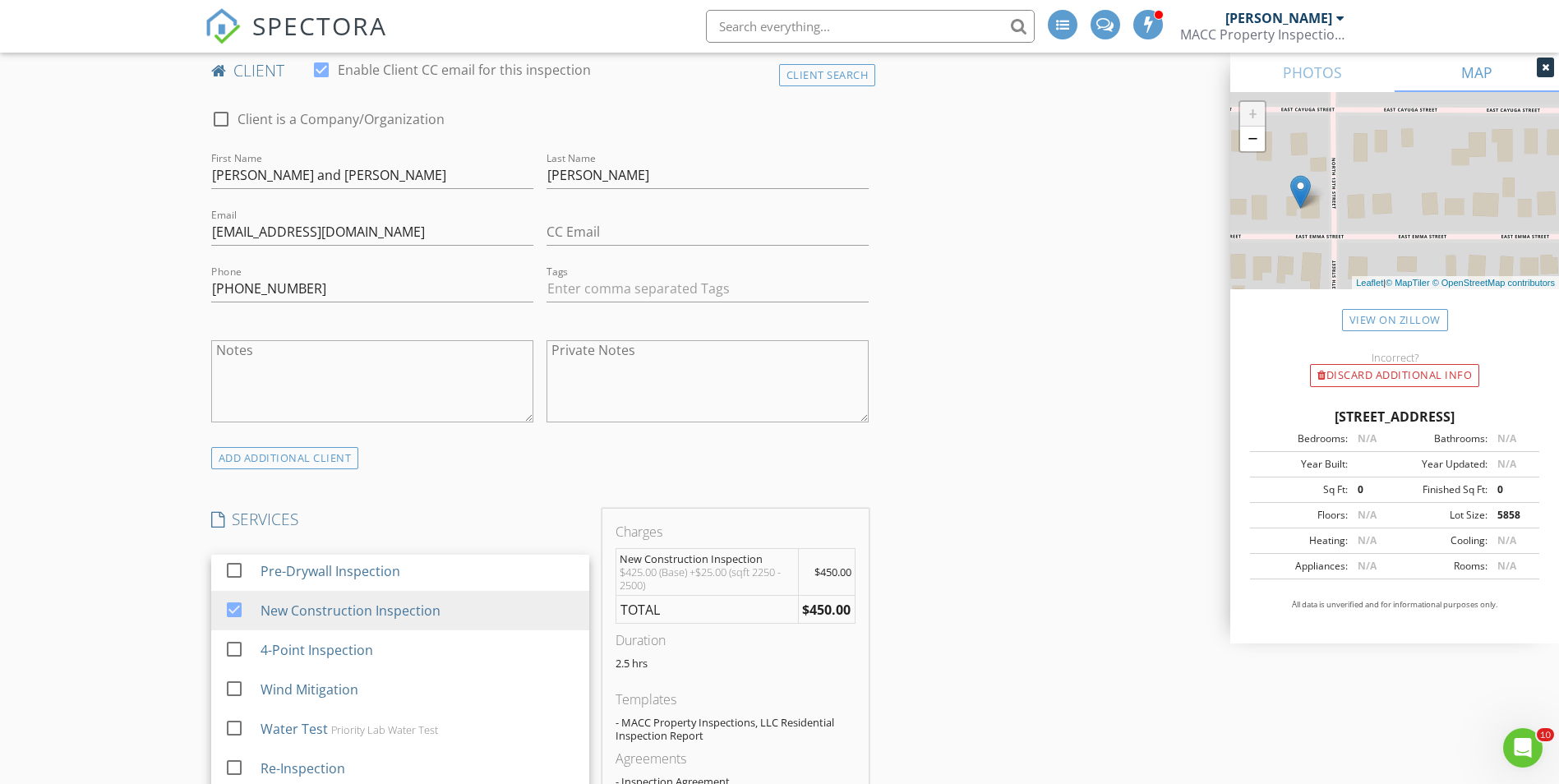 click on "New Inspection
INSPECTOR(S)
check_box_outline_blank   Mark Corripio     check_box   Anthony Cuervo   PRIMARY   Anthony Cuervo arrow_drop_down   check_box_outline_blank Anthony Cuervo specifically requested
Date/Time
07/16/2025 10:00 AM
Location
Address Search       Address 1230 E Emma St   Unit   City Tampa   State FL   Zip 33603   County Hillsborough     Square Feet 2439   Year Built 2025   Foundation Slab arrow_drop_down     Anthony Cuervo     24.3 miles     (36 minutes)
client
check_box Enable Client CC email for this inspection   Client Search     check_box_outline_blank Client is a Company/Organization     First Name Adriana and Danny   Last Name Cepeda   Email amoraalcala@gmail.com   CC Email   Phone 407-486-3233         Tags         Notes   Private Notes
ADD ADDITIONAL client" at bounding box center (779, 798) 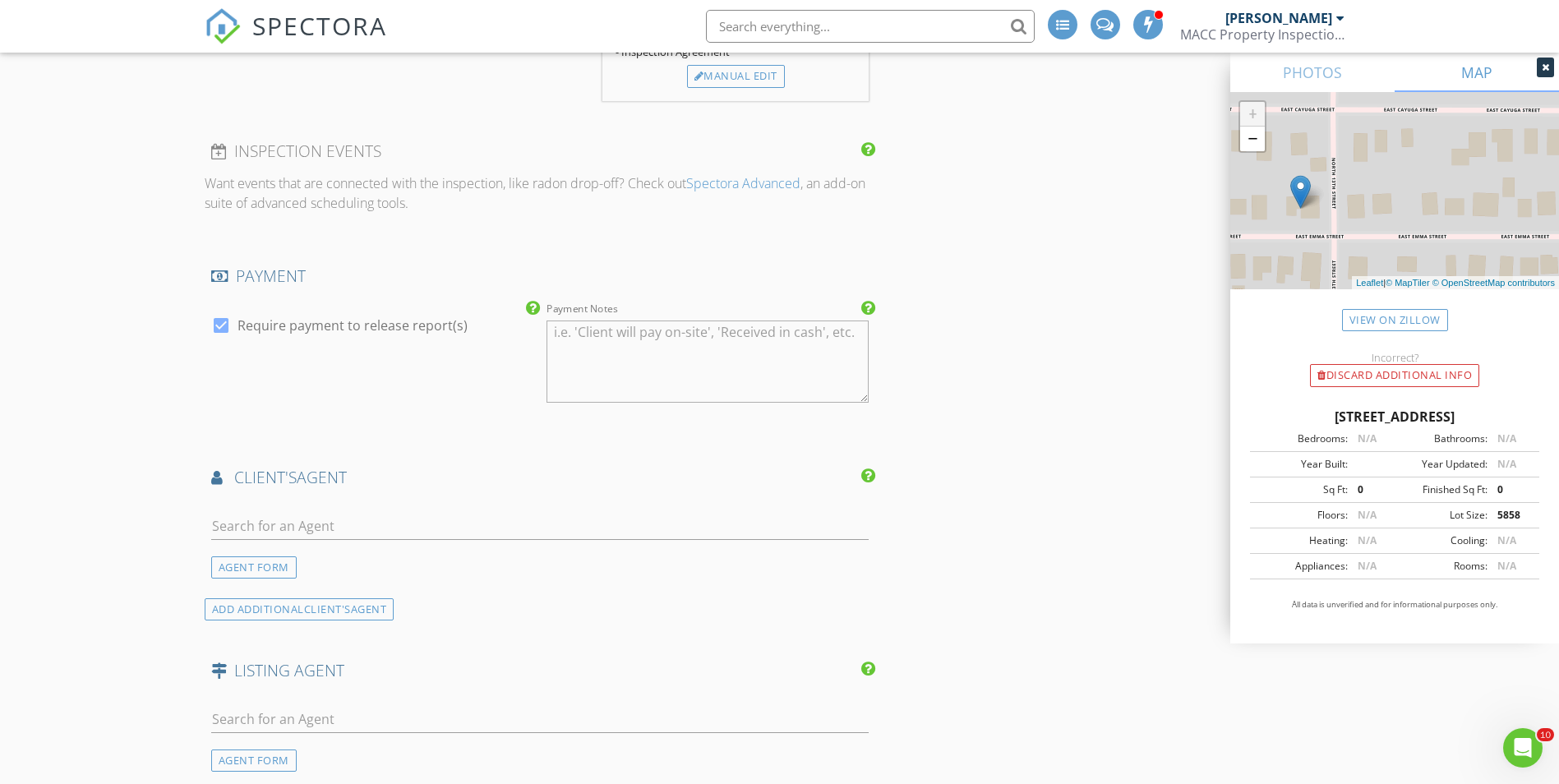 scroll, scrollTop: 1561, scrollLeft: 0, axis: vertical 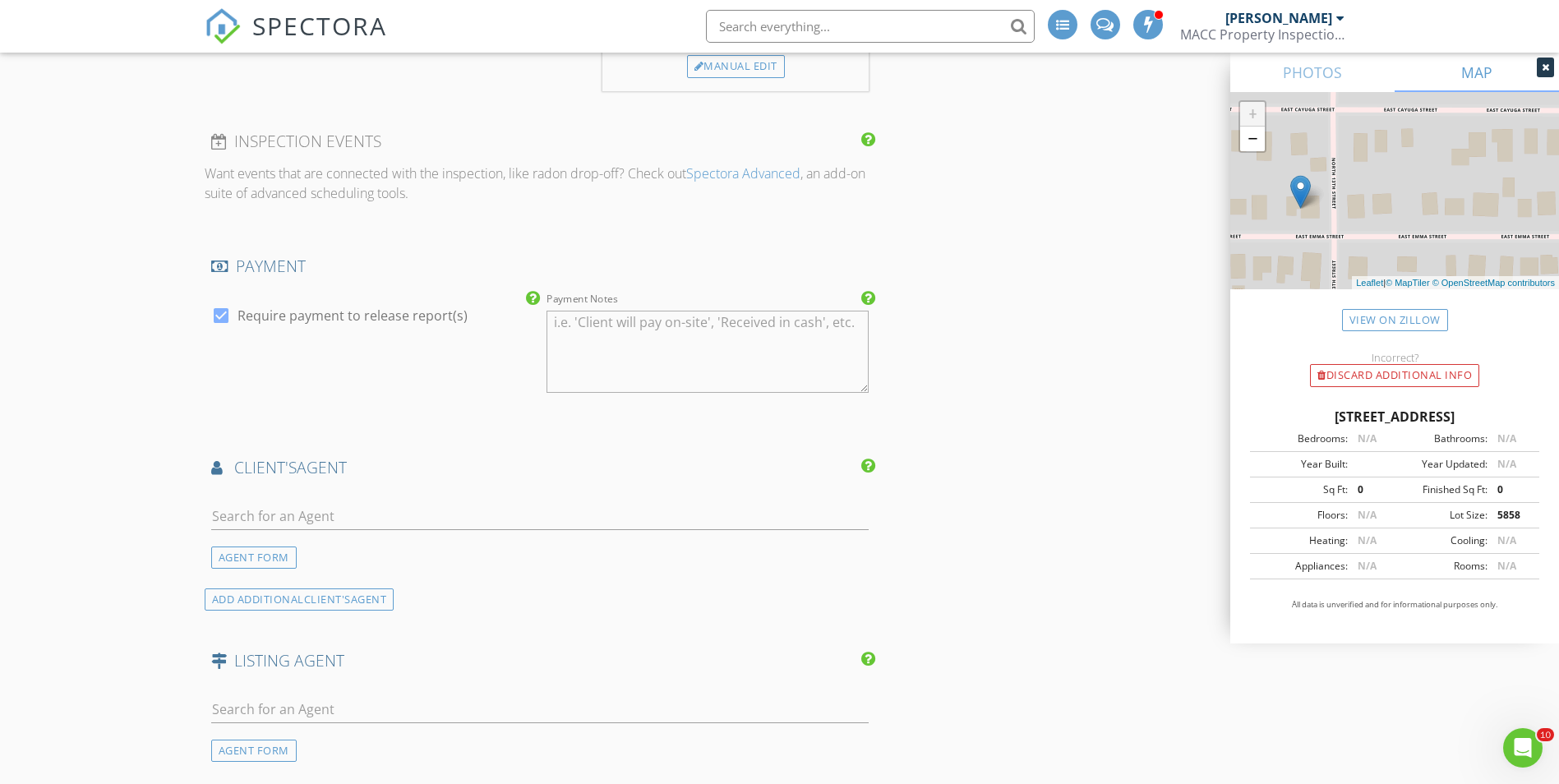 click on "AGENT FORM" at bounding box center [254, 557] 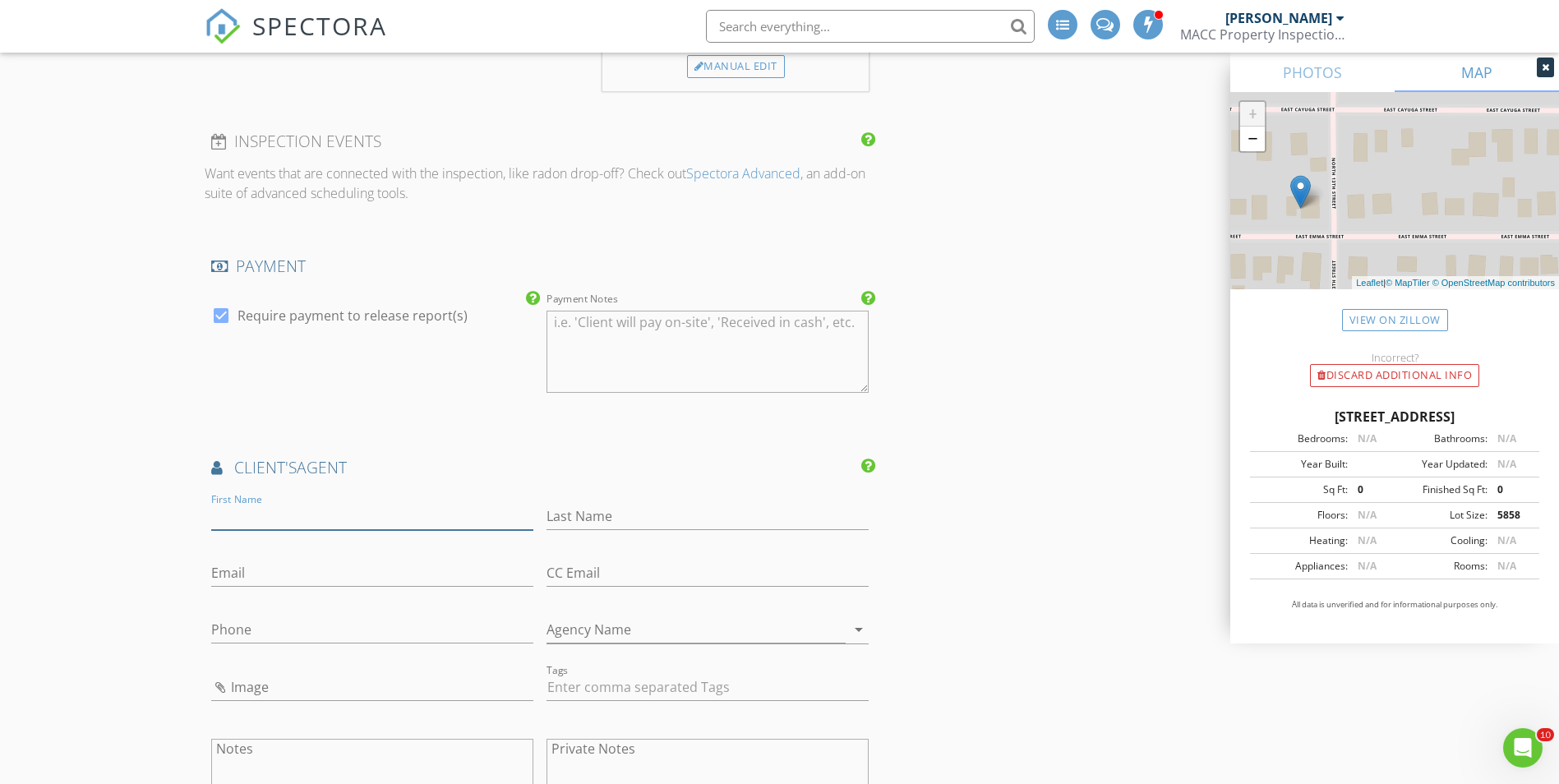click on "First Name" at bounding box center (372, 516) 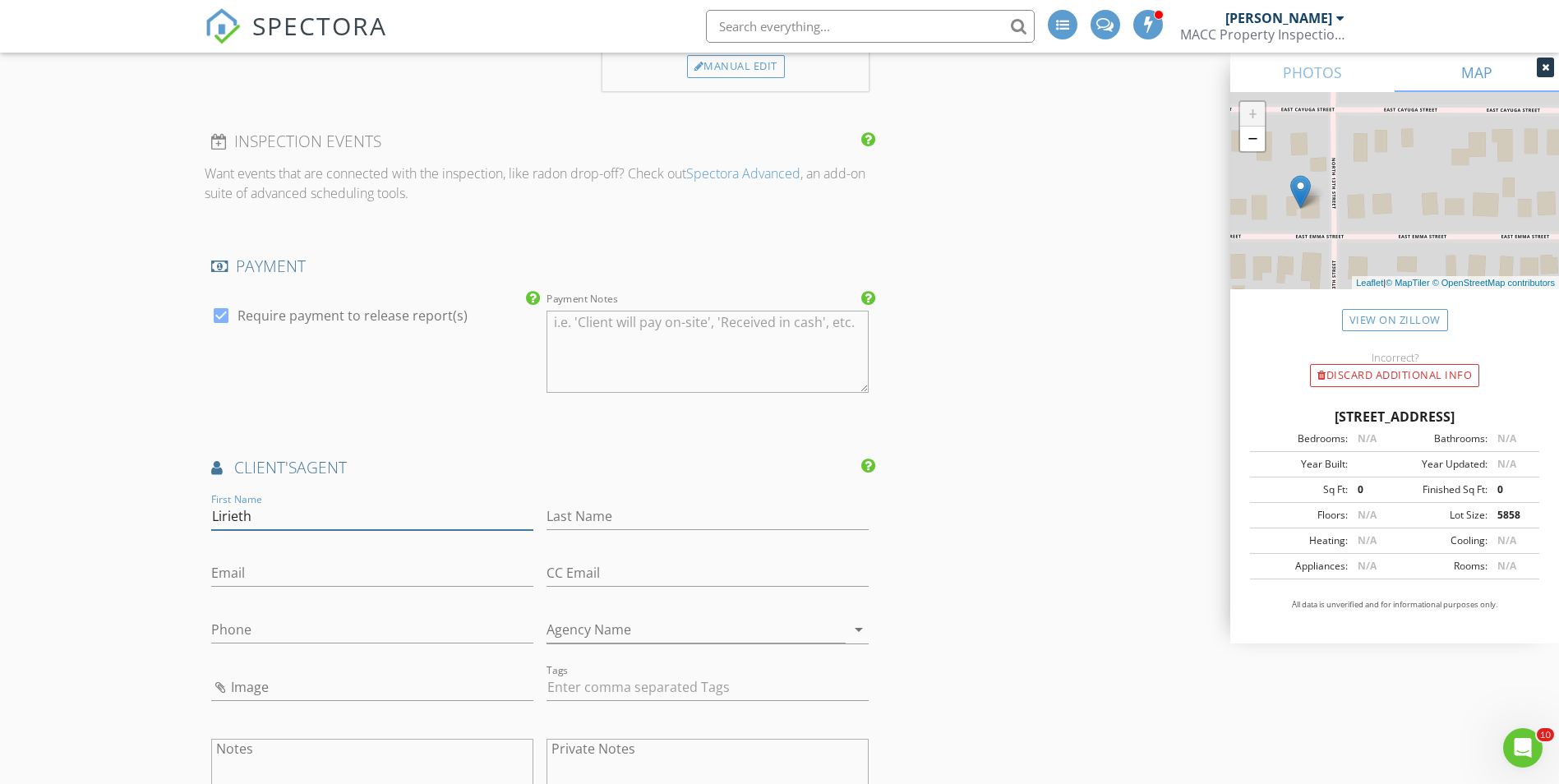 type on "Lirieth" 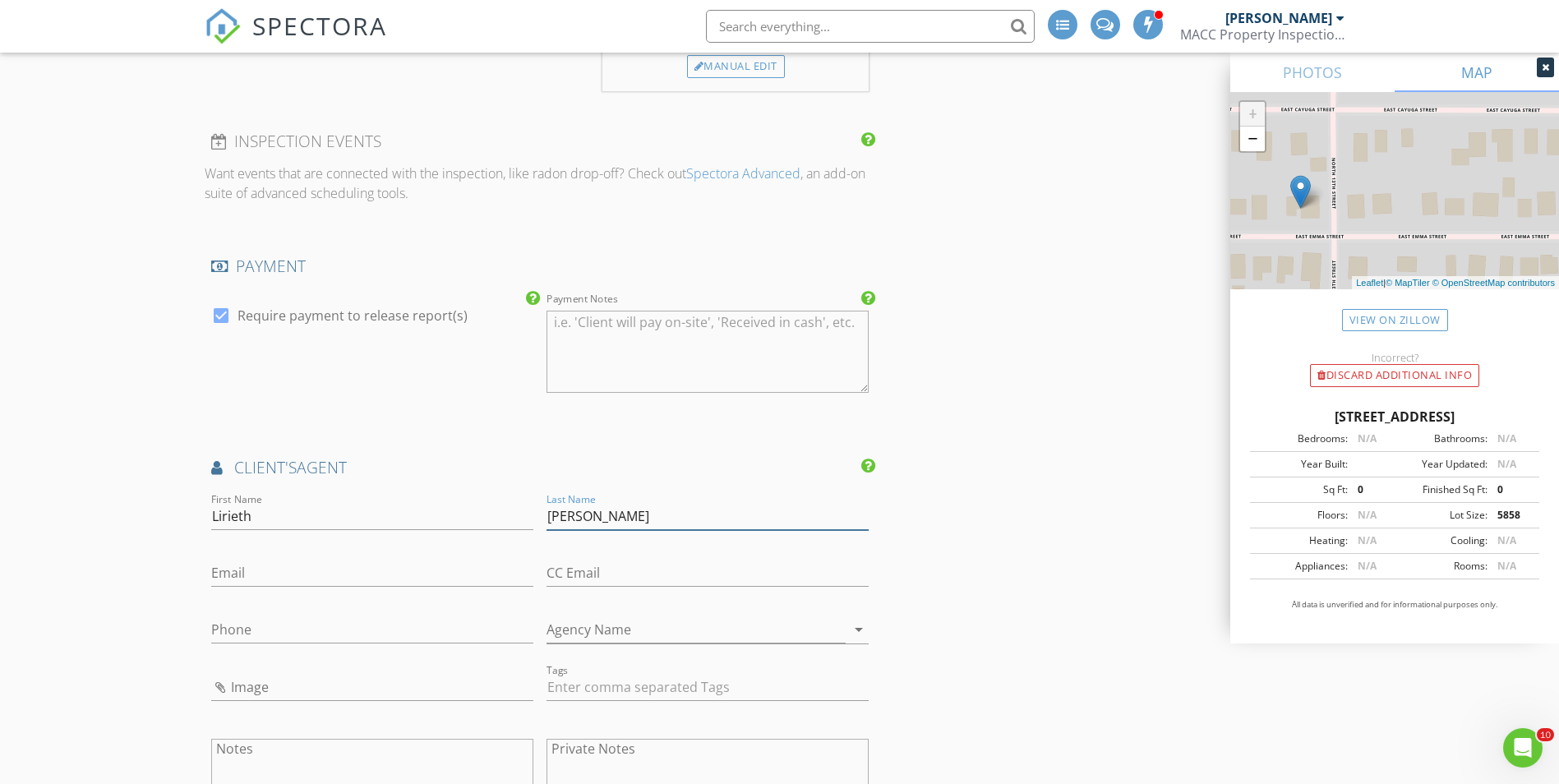 type on "[PERSON_NAME]" 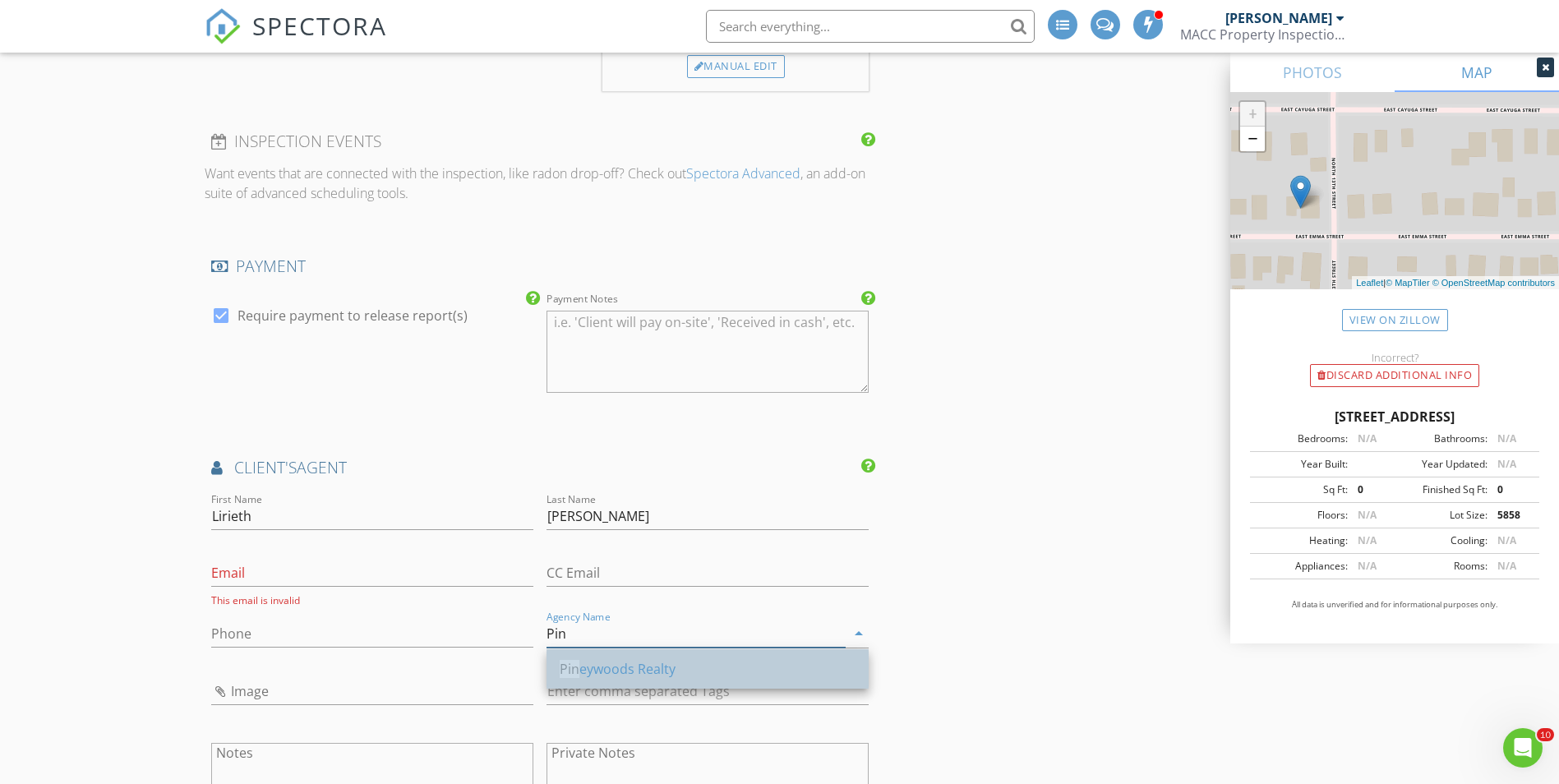 click on "Pin eywoods Realty" at bounding box center [708, 669] 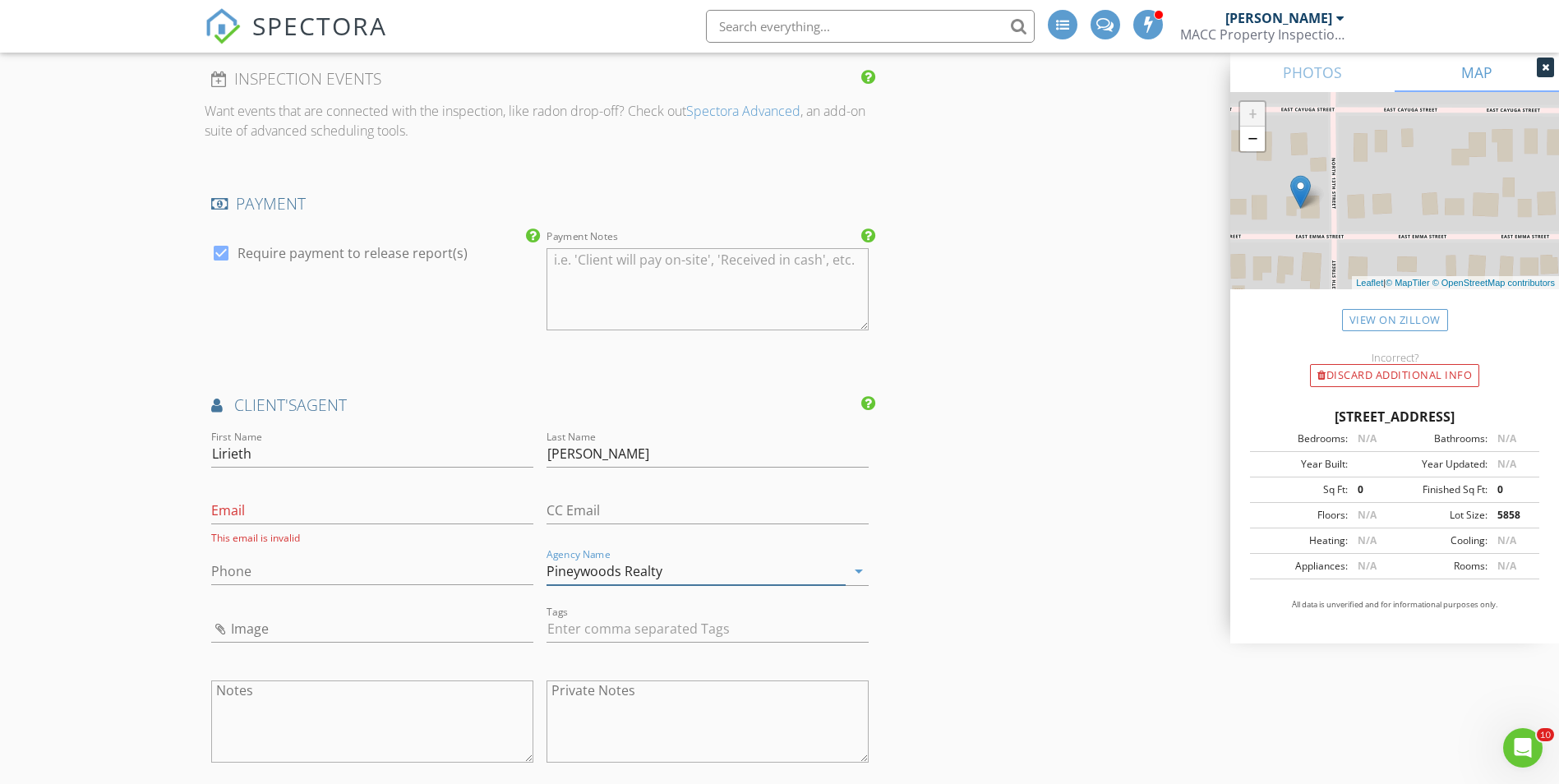 scroll, scrollTop: 1479, scrollLeft: 0, axis: vertical 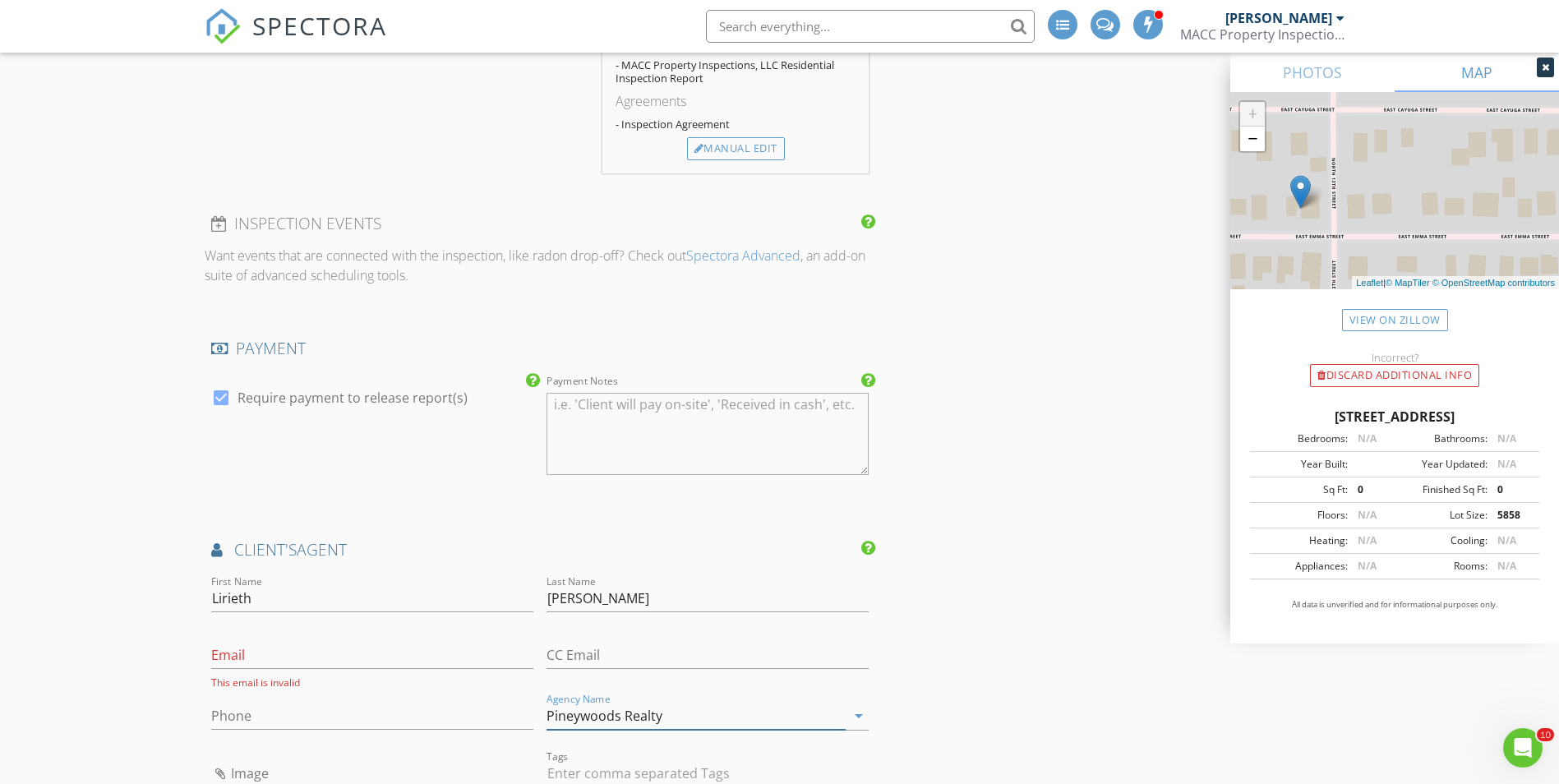 type on "Pineywoods Realty" 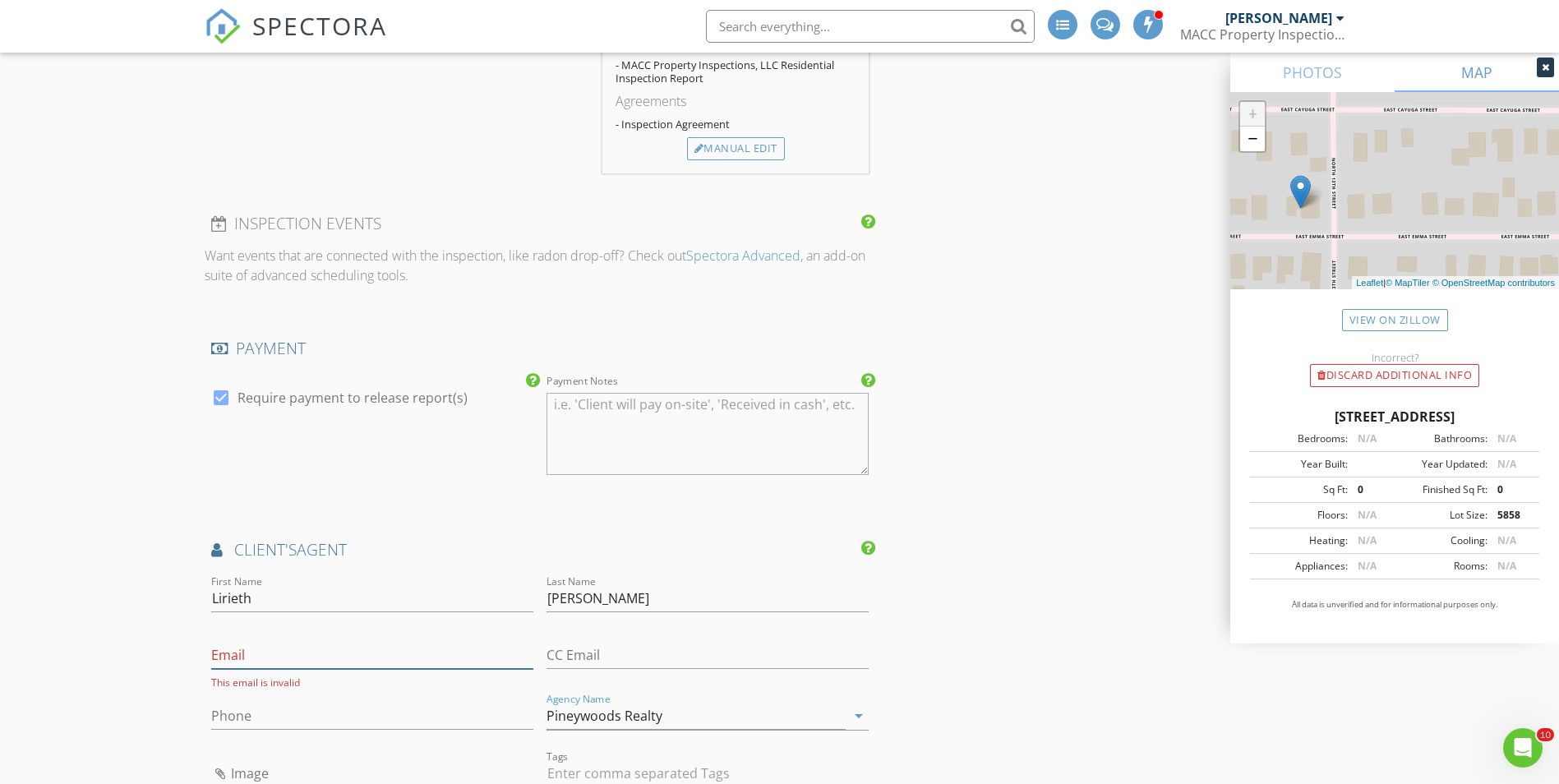click on "Email" at bounding box center [372, 655] 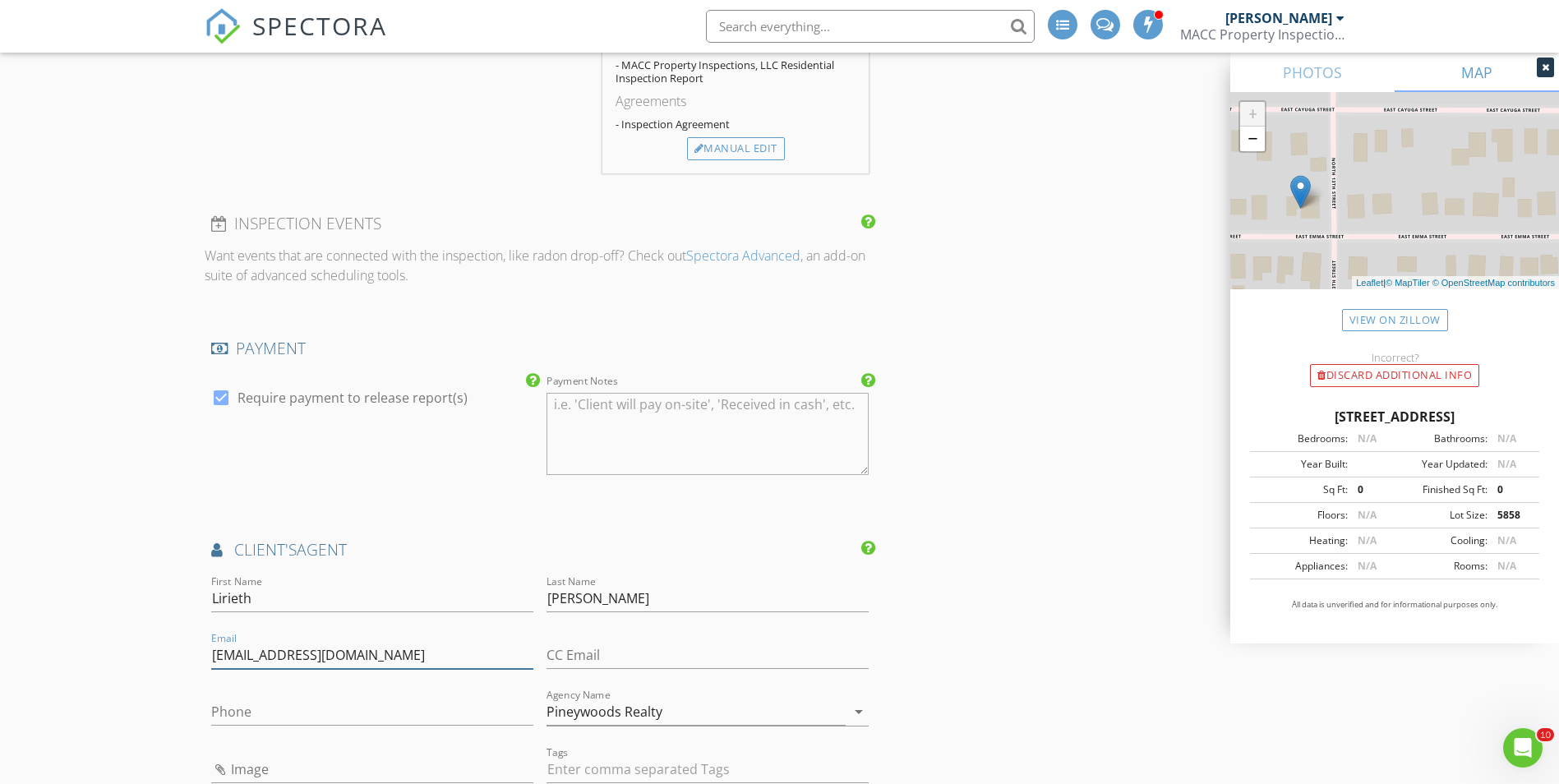 type on "[EMAIL_ADDRESS][DOMAIN_NAME]" 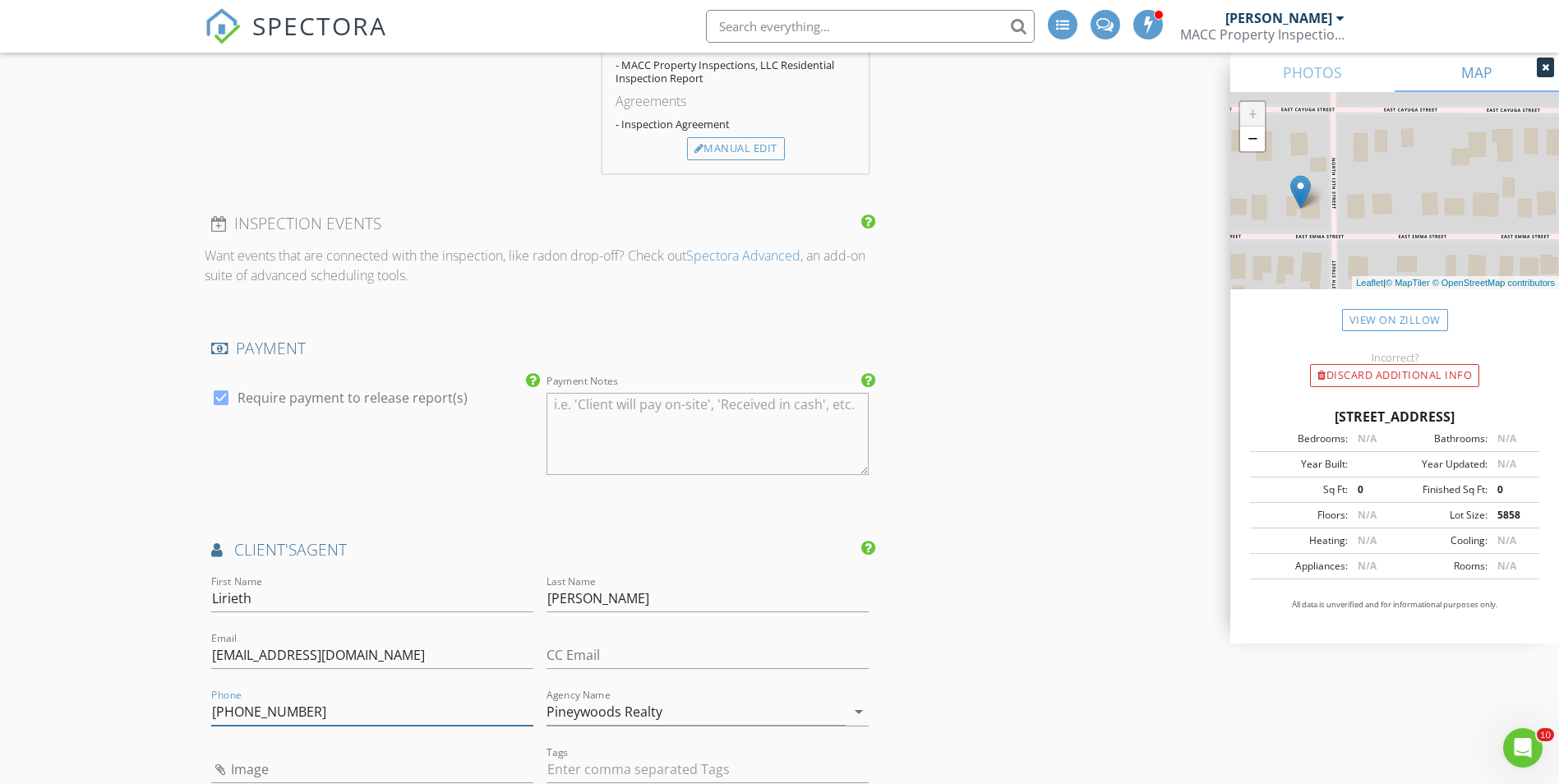 type on "[PHONE_NUMBER]" 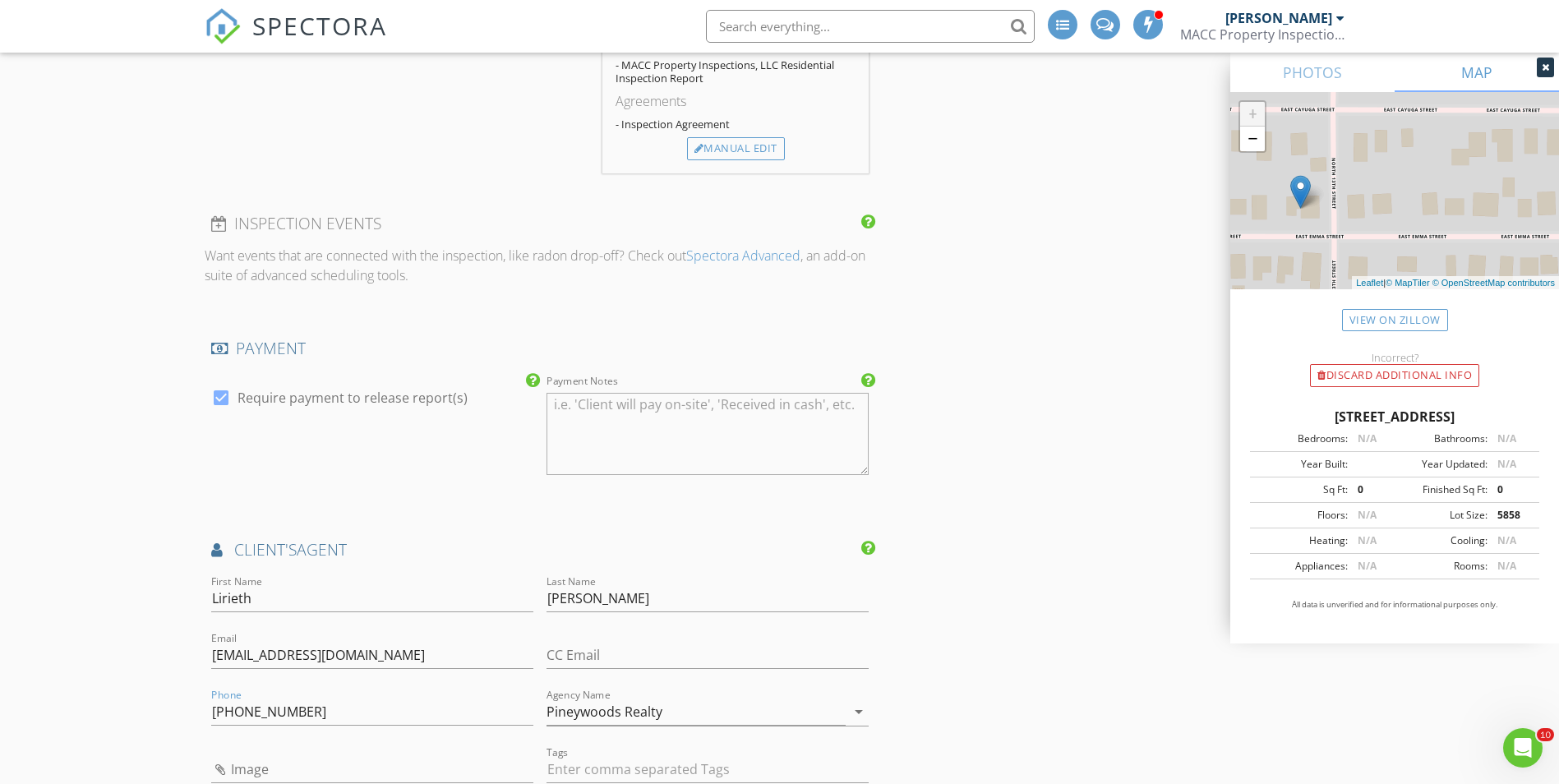 click on "New Inspection
INSPECTOR(S)
check_box_outline_blank   Mark Corripio     check_box   Anthony Cuervo   PRIMARY   Anthony Cuervo arrow_drop_down   check_box_outline_blank Anthony Cuervo specifically requested
Date/Time
07/16/2025 10:00 AM
Location
Address Search       Address 1230 E Emma St   Unit   City Tampa   State FL   Zip 33603   County Hillsborough     Square Feet 2439   Year Built 2025   Foundation Slab arrow_drop_down     Anthony Cuervo     24.3 miles     (36 minutes)
client
check_box Enable Client CC email for this inspection   Client Search     check_box_outline_blank Client is a Company/Organization     First Name Adriana and Danny   Last Name Cepeda   Email amoraalcala@gmail.com   CC Email   Phone 407-486-3233         Tags         Notes   Private Notes
ADD ADDITIONAL client" at bounding box center [779, 290] 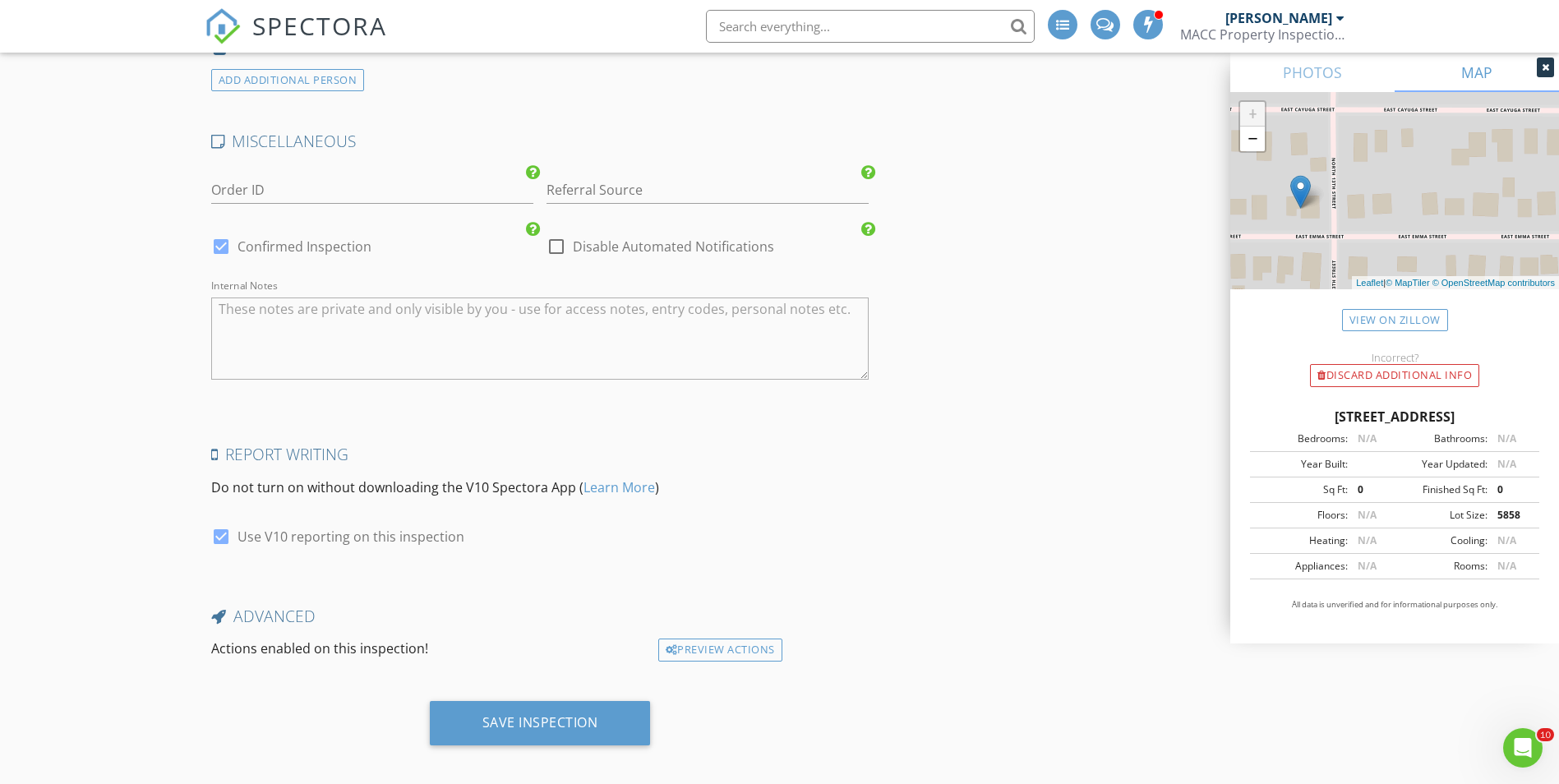 scroll, scrollTop: 2659, scrollLeft: 0, axis: vertical 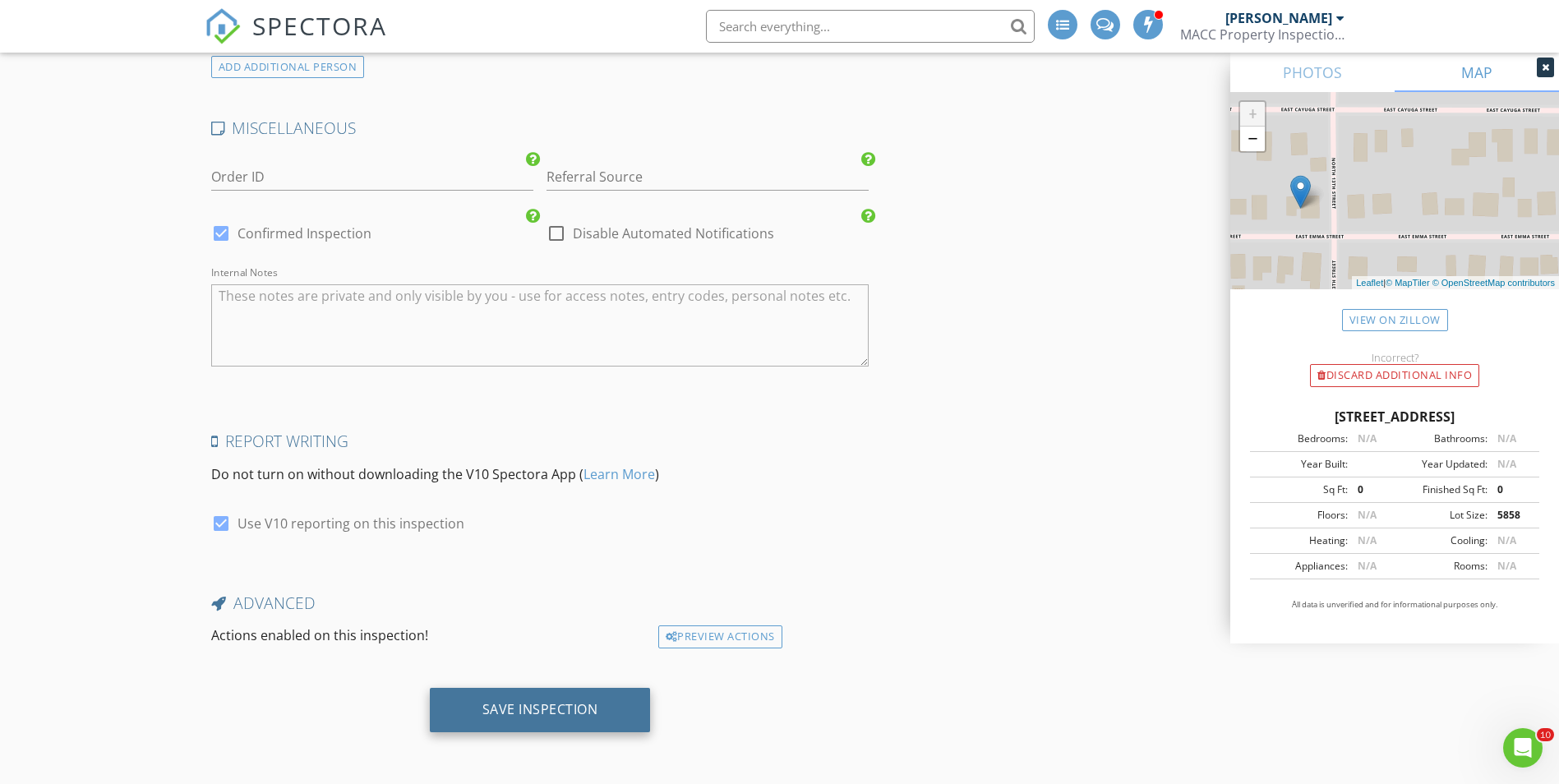 click on "Save Inspection" at bounding box center (540, 709) 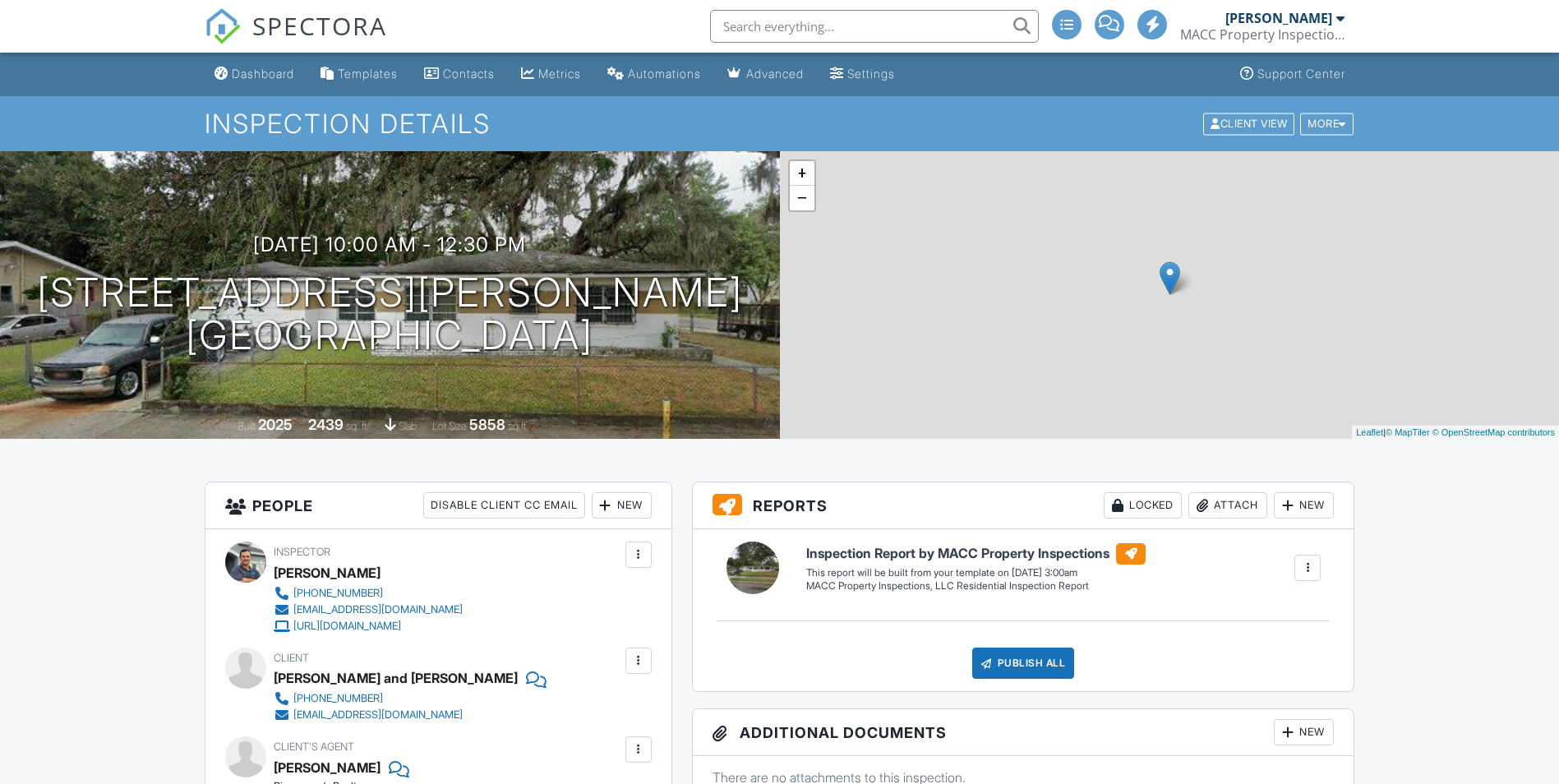 scroll, scrollTop: 0, scrollLeft: 0, axis: both 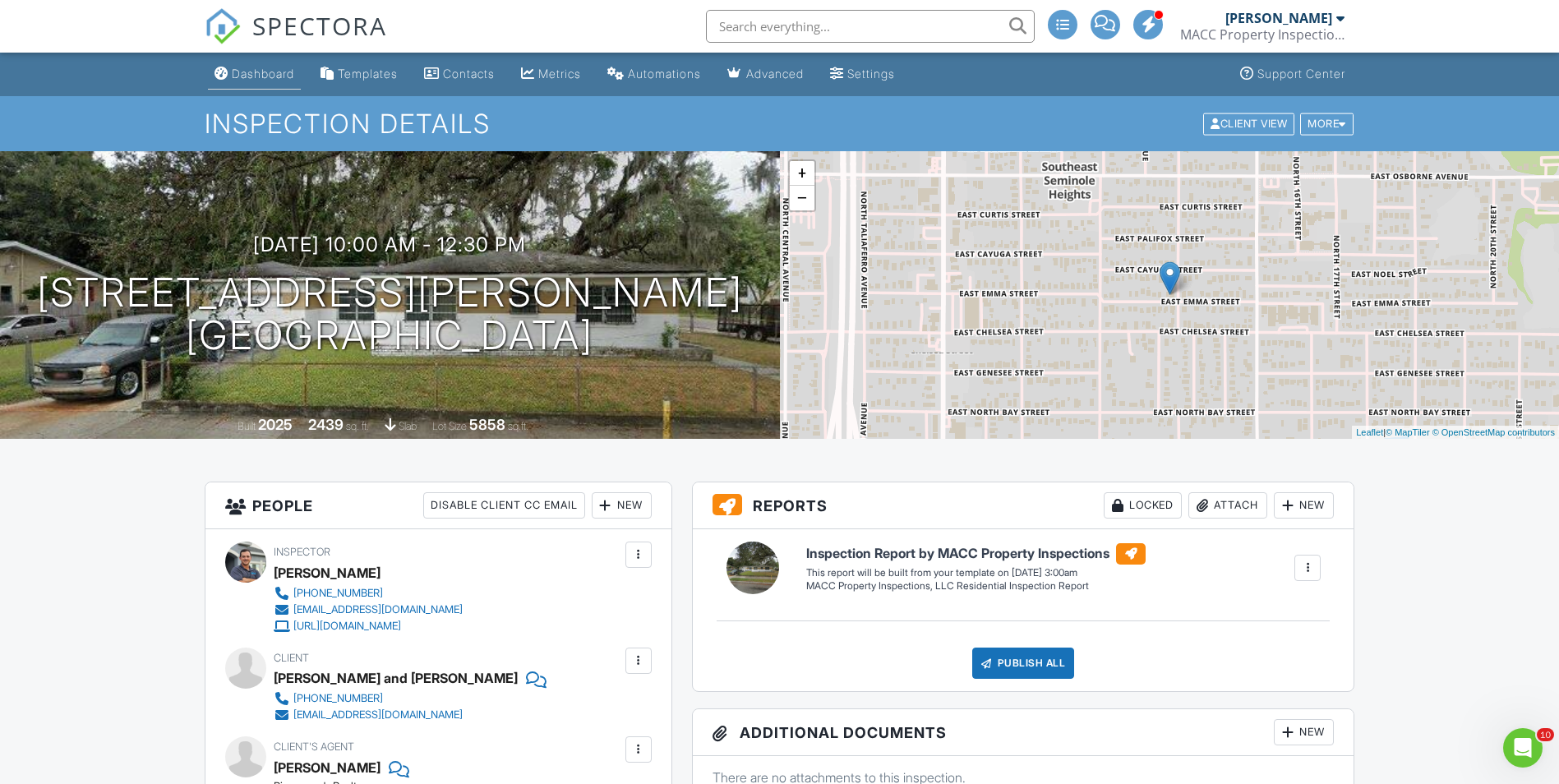 click on "Dashboard" at bounding box center (263, 73) 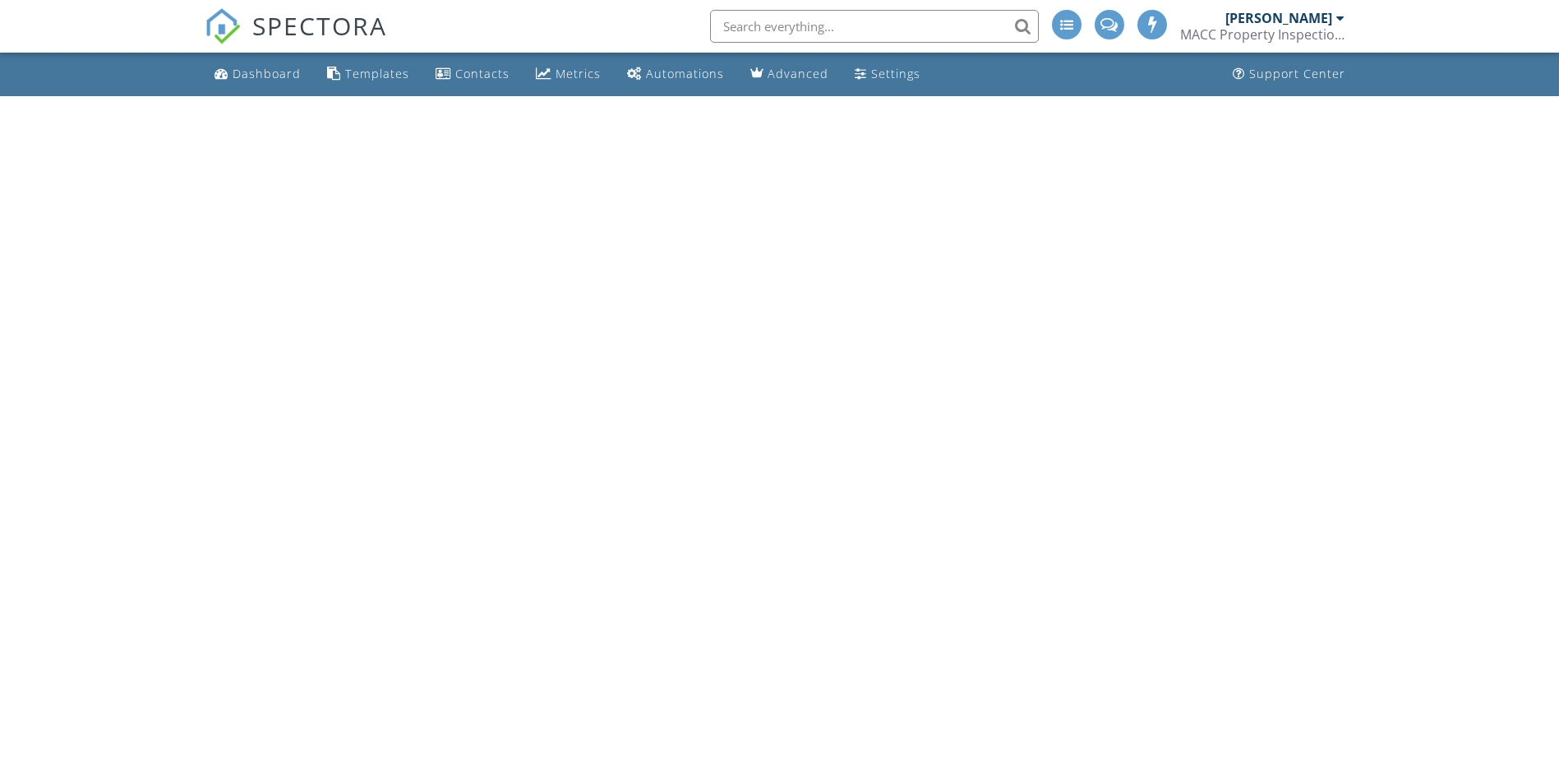 scroll, scrollTop: 0, scrollLeft: 0, axis: both 